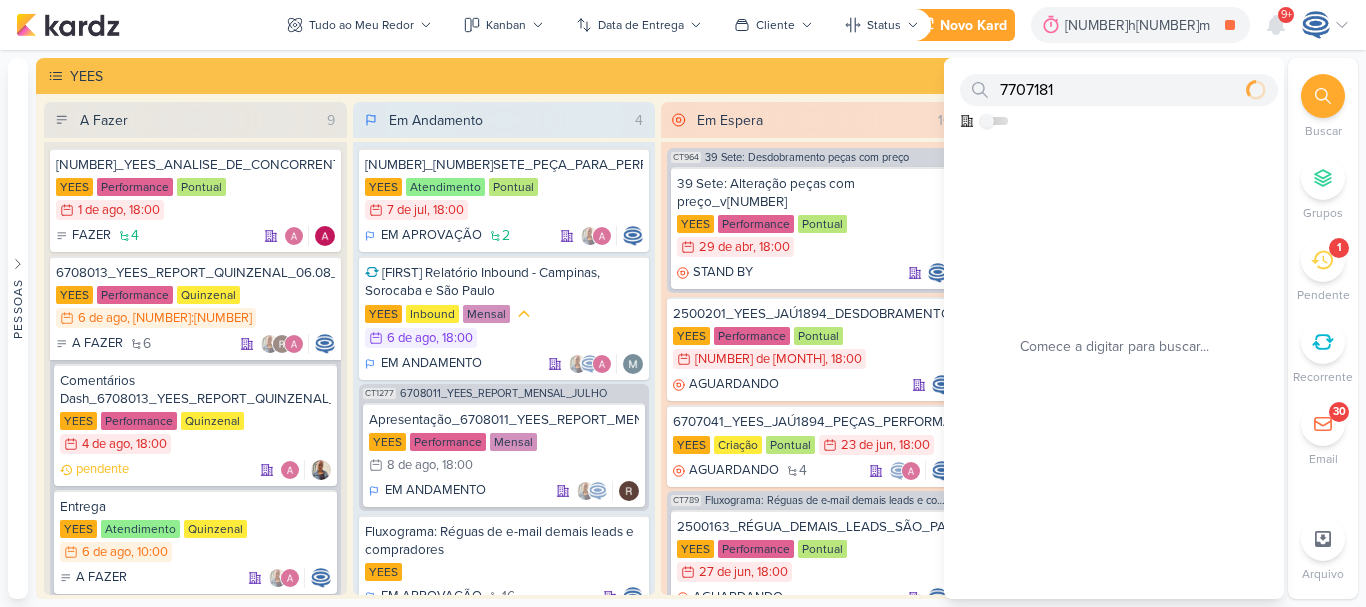 scroll, scrollTop: 0, scrollLeft: 0, axis: both 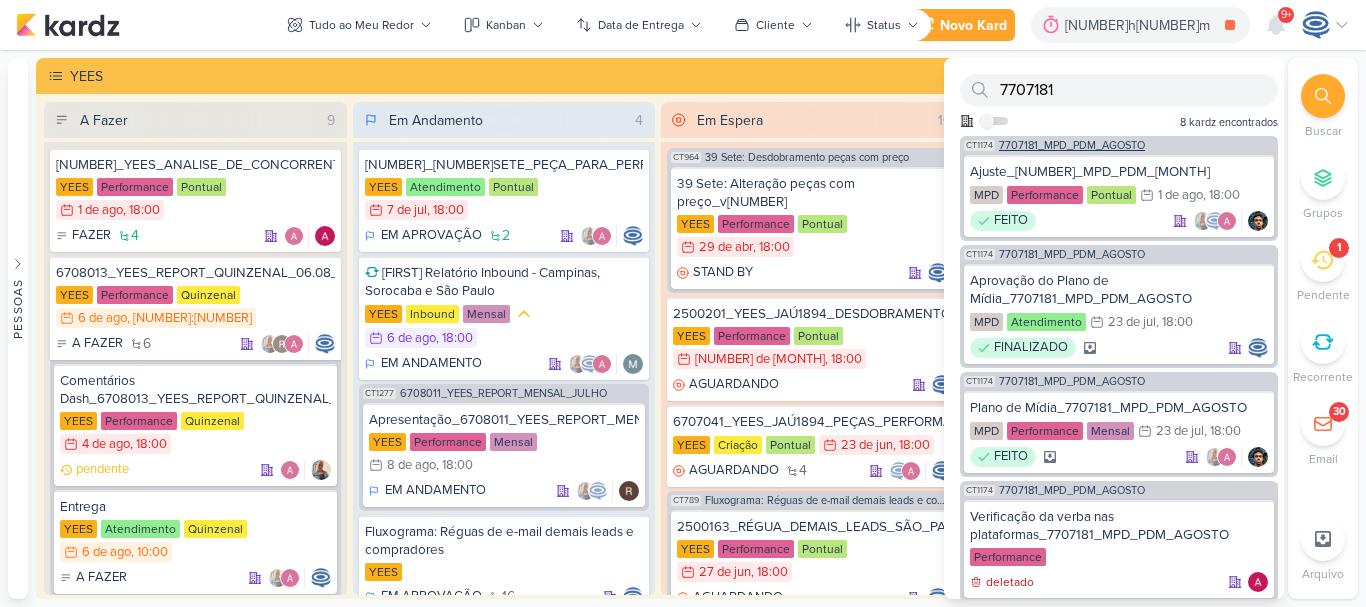 type on "7707181" 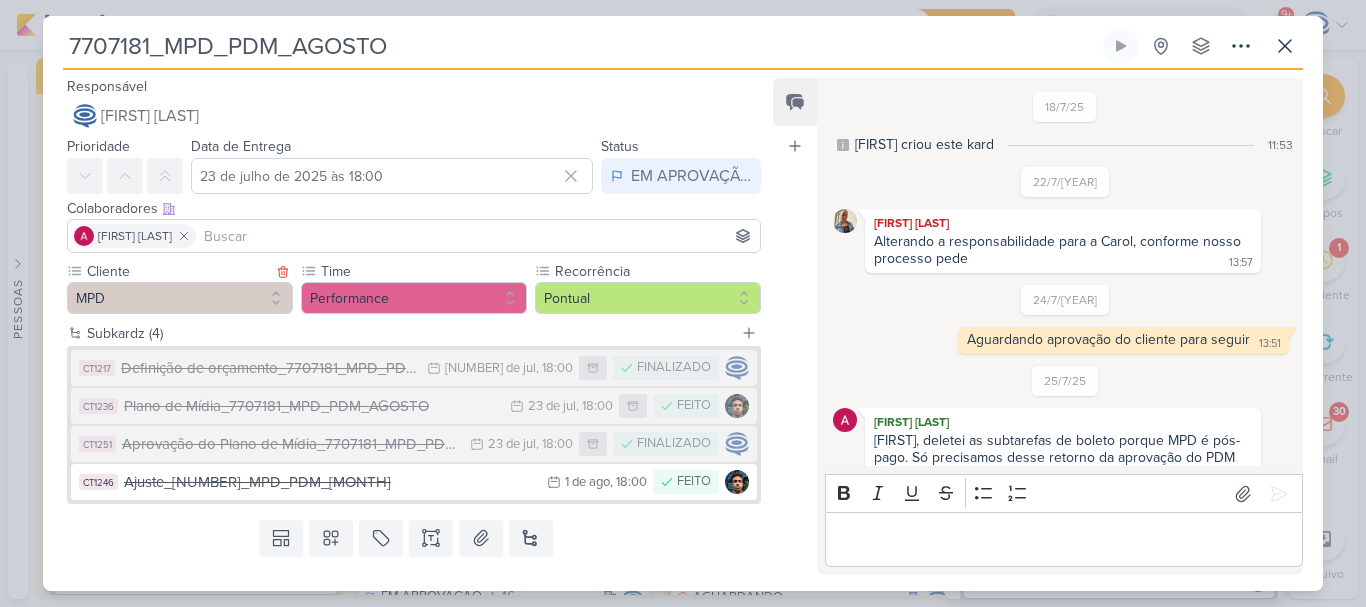 scroll, scrollTop: 270, scrollLeft: 0, axis: vertical 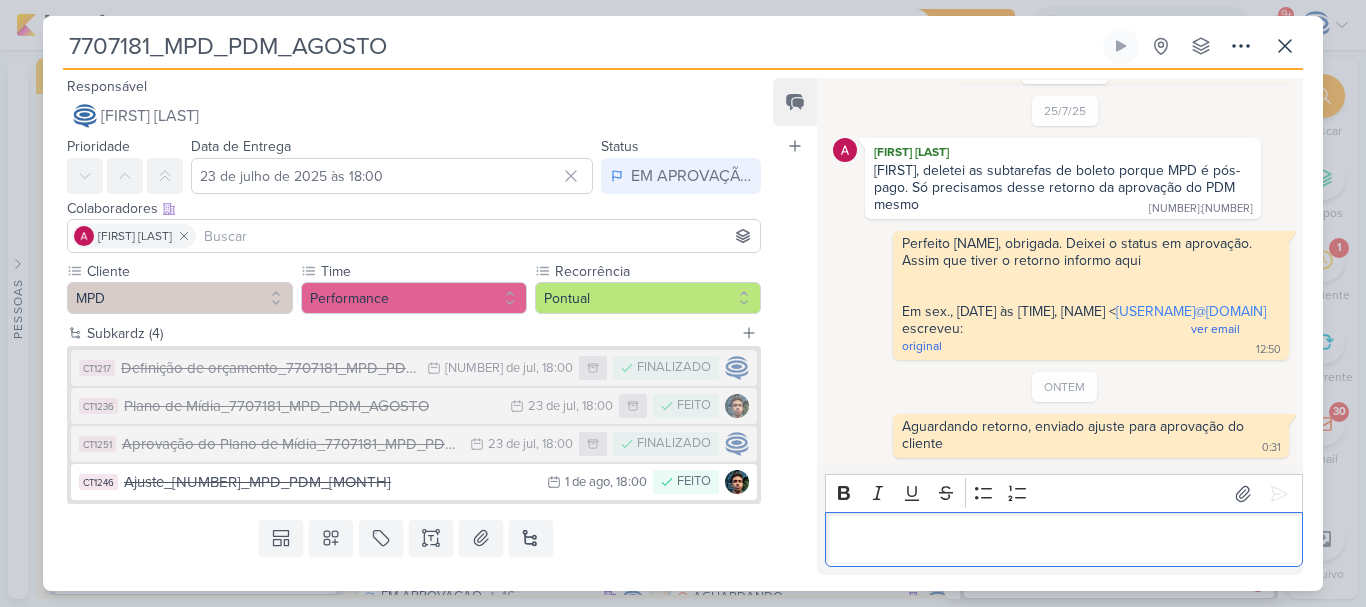 click at bounding box center (1063, 540) 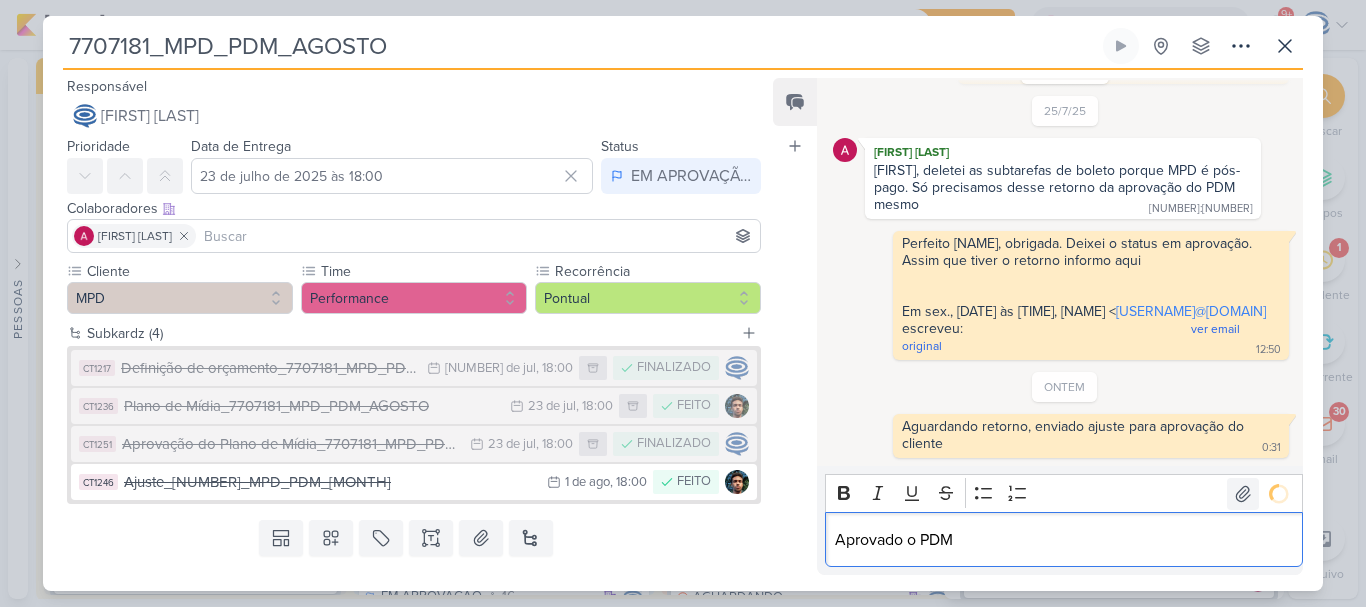 scroll, scrollTop: 351, scrollLeft: 0, axis: vertical 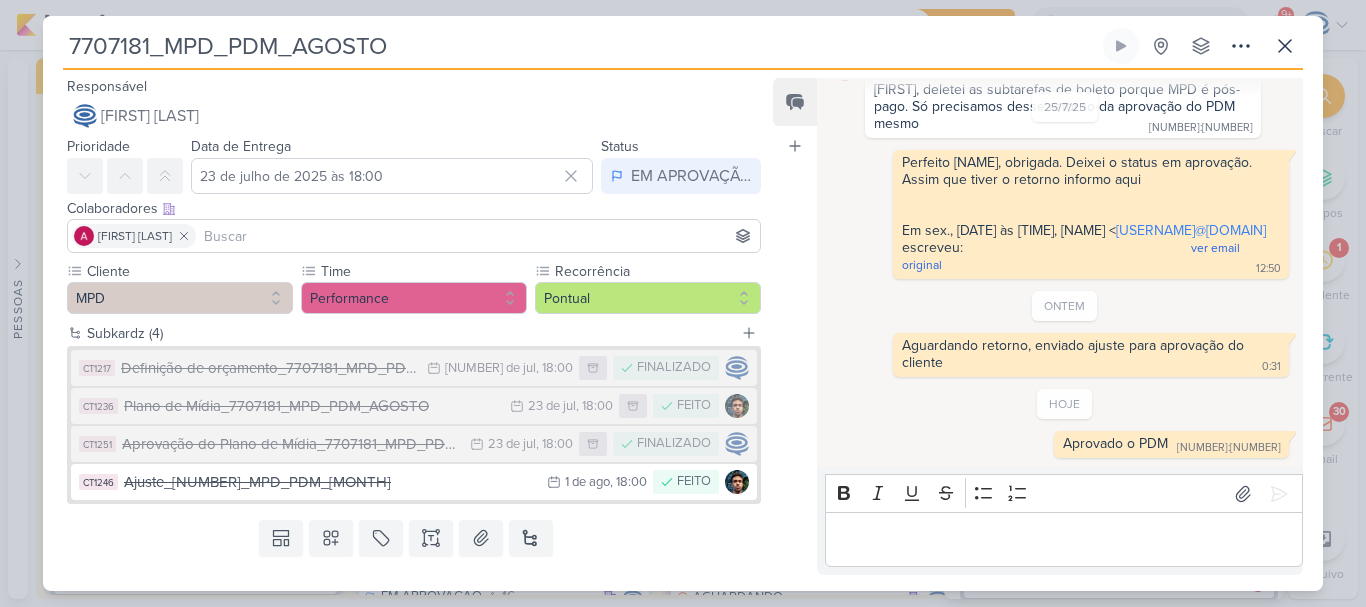 drag, startPoint x: 392, startPoint y: 46, endPoint x: 32, endPoint y: 13, distance: 361.50934 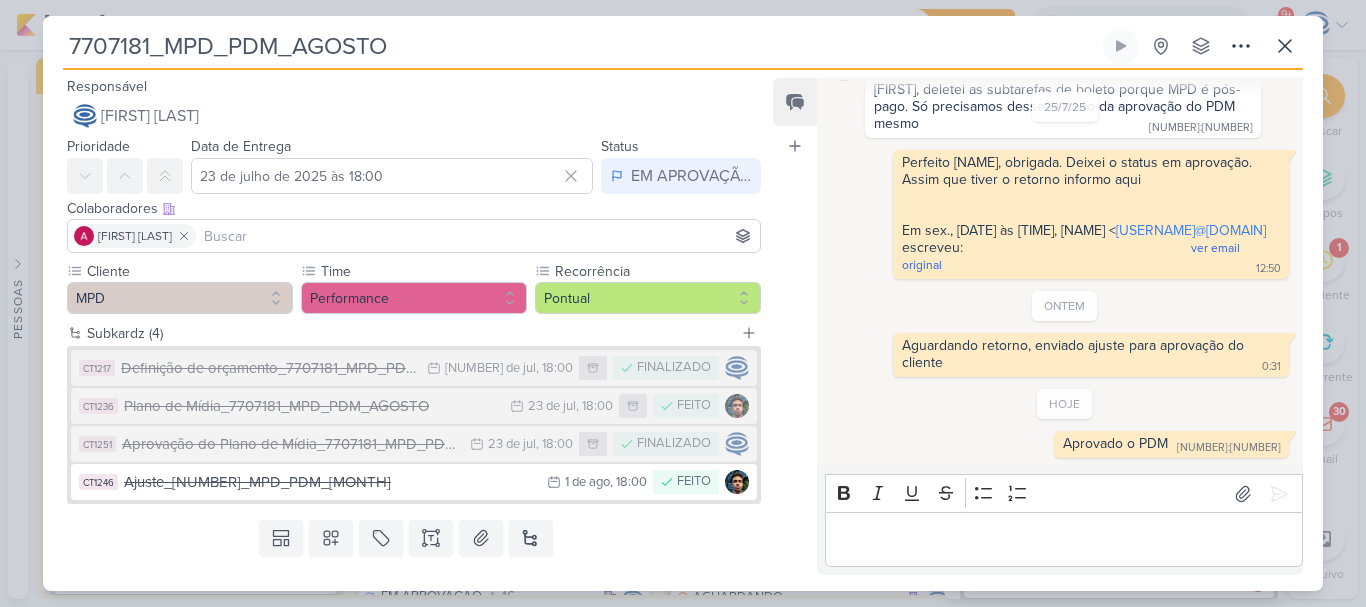 click on "Criado por mim" at bounding box center (683, 303) 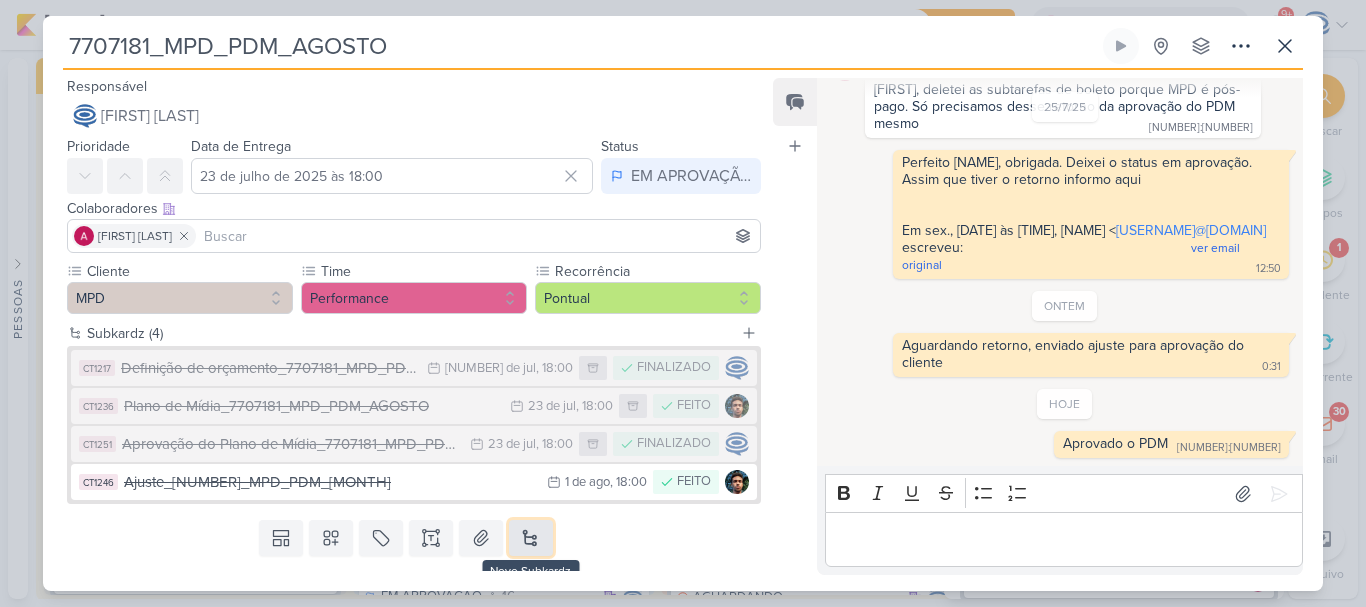 click at bounding box center (531, 538) 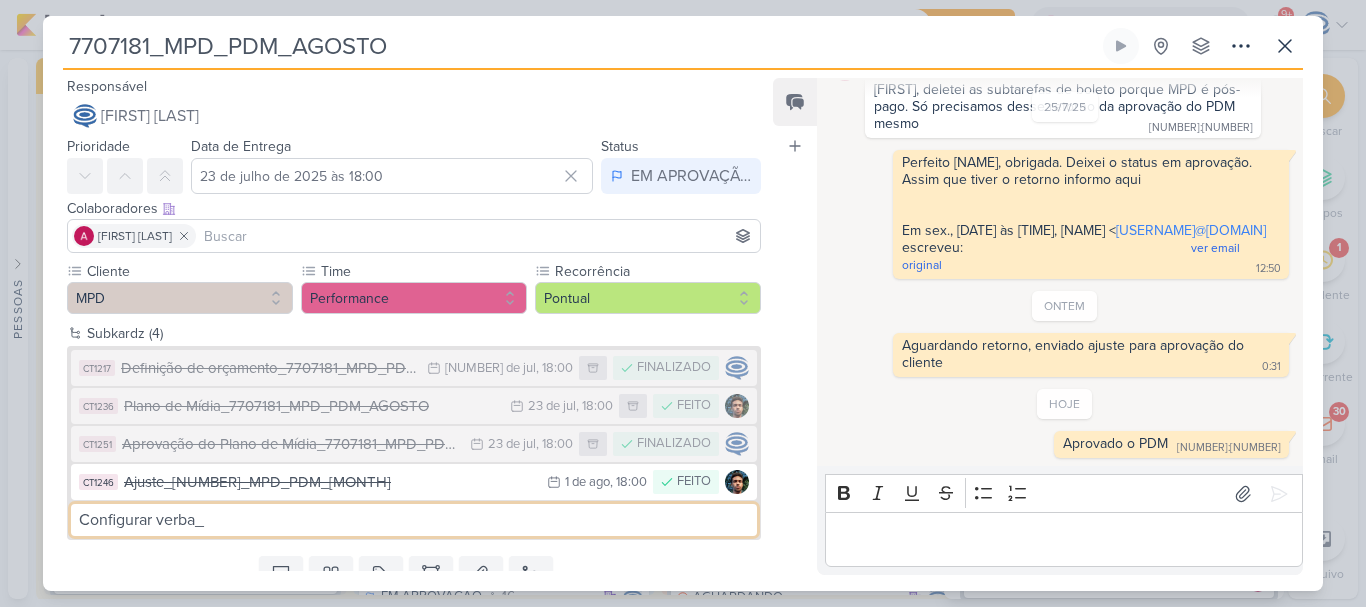 paste on "7707181_MPD_PDM_AGOSTO" 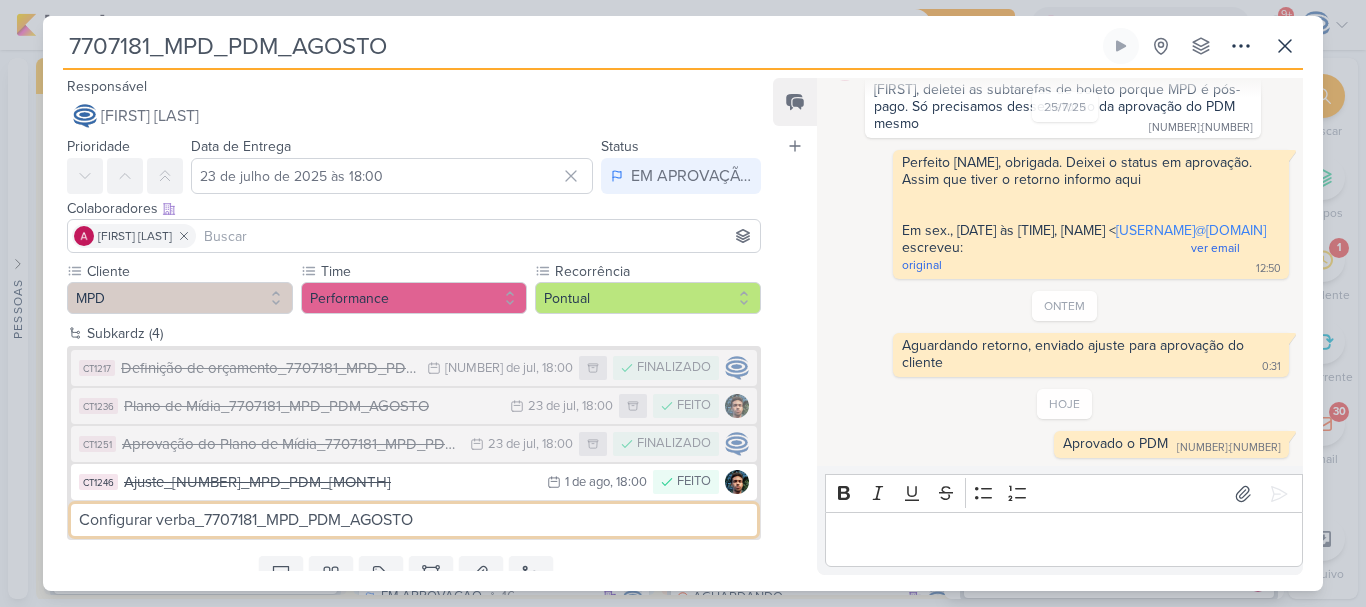 type on "Configurar verba_7707181_MPD_PDM_AGOSTO" 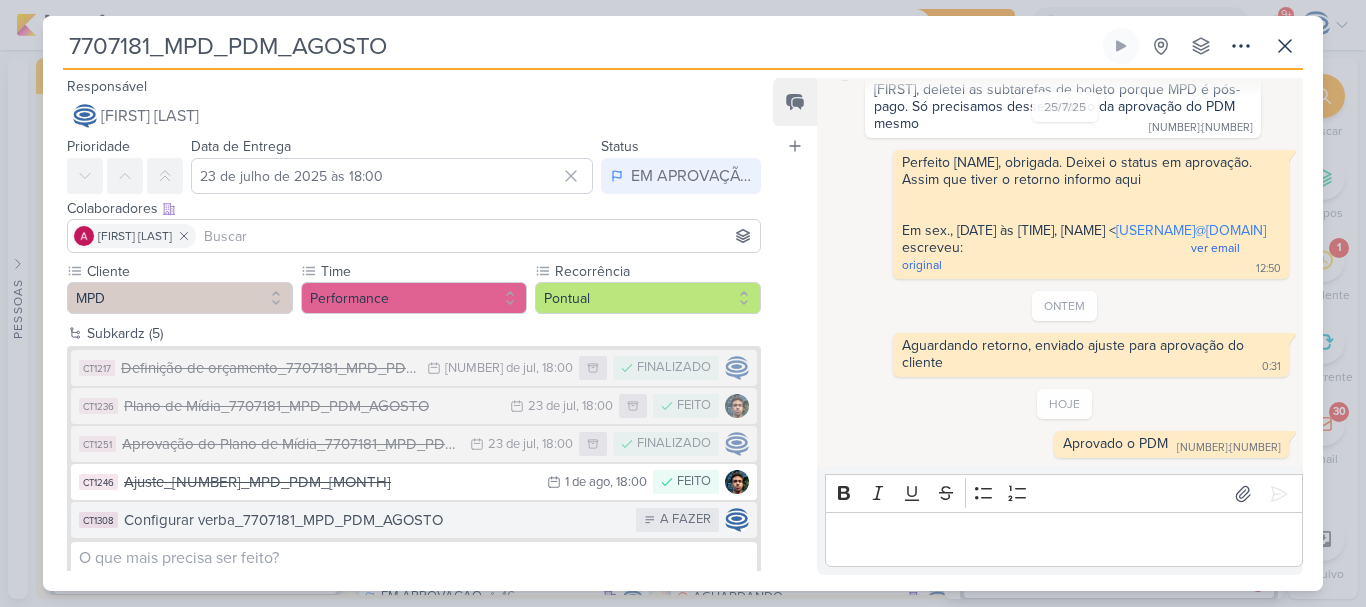 click on "Configurar verba_7707181_MPD_PDM_AGOSTO" at bounding box center [375, 520] 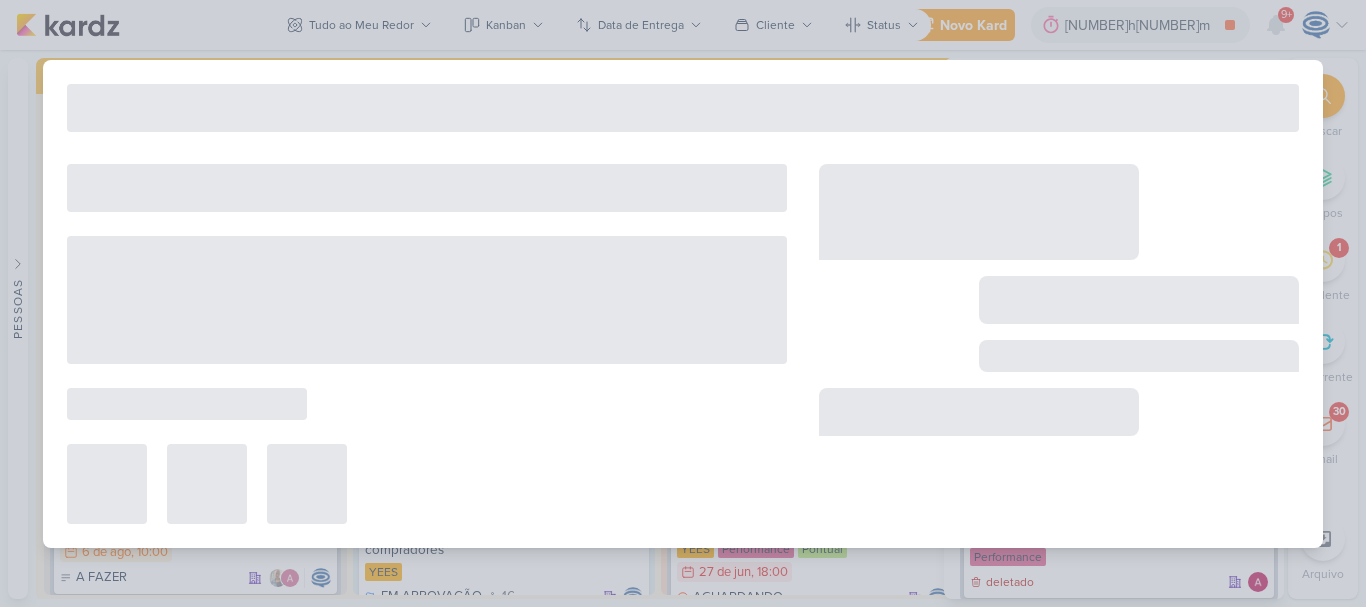 type on "Configurar verba_7707181_MPD_PDM_AGOSTO" 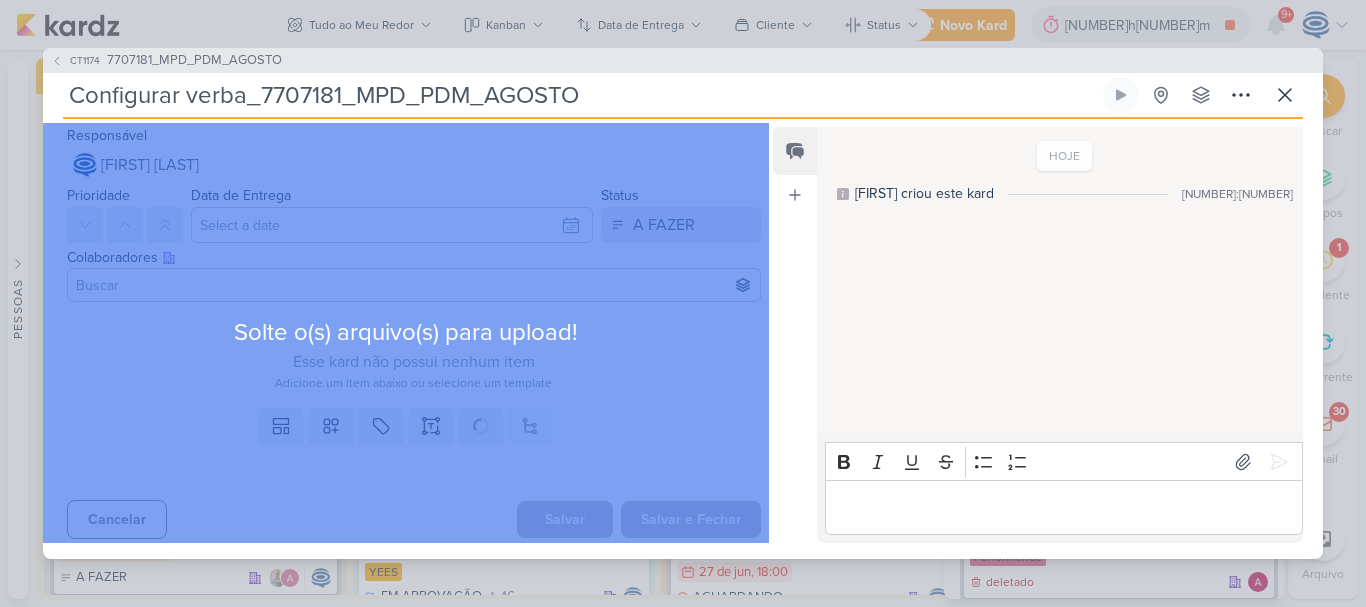 type 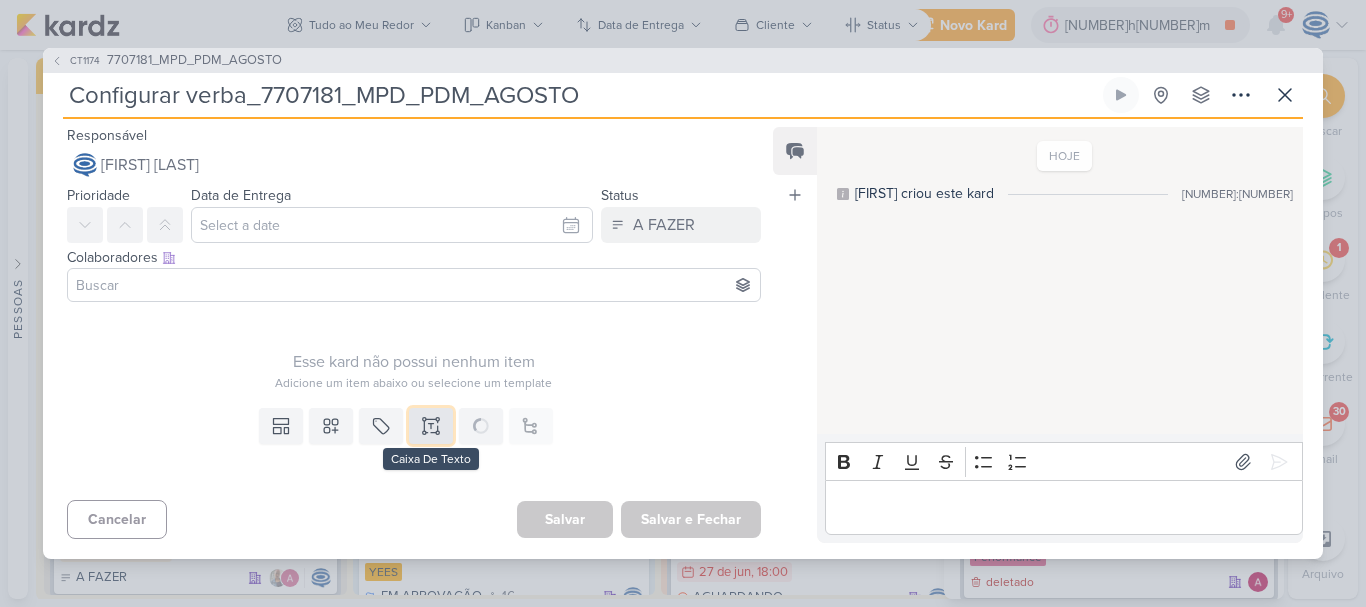 click 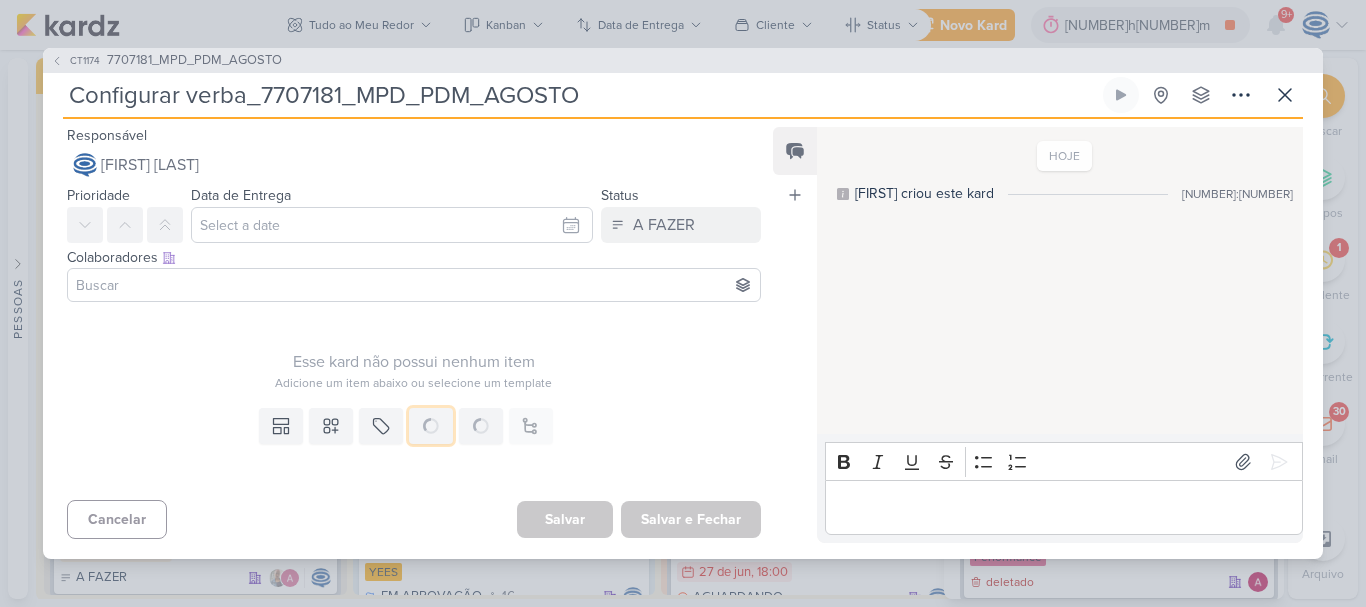 type 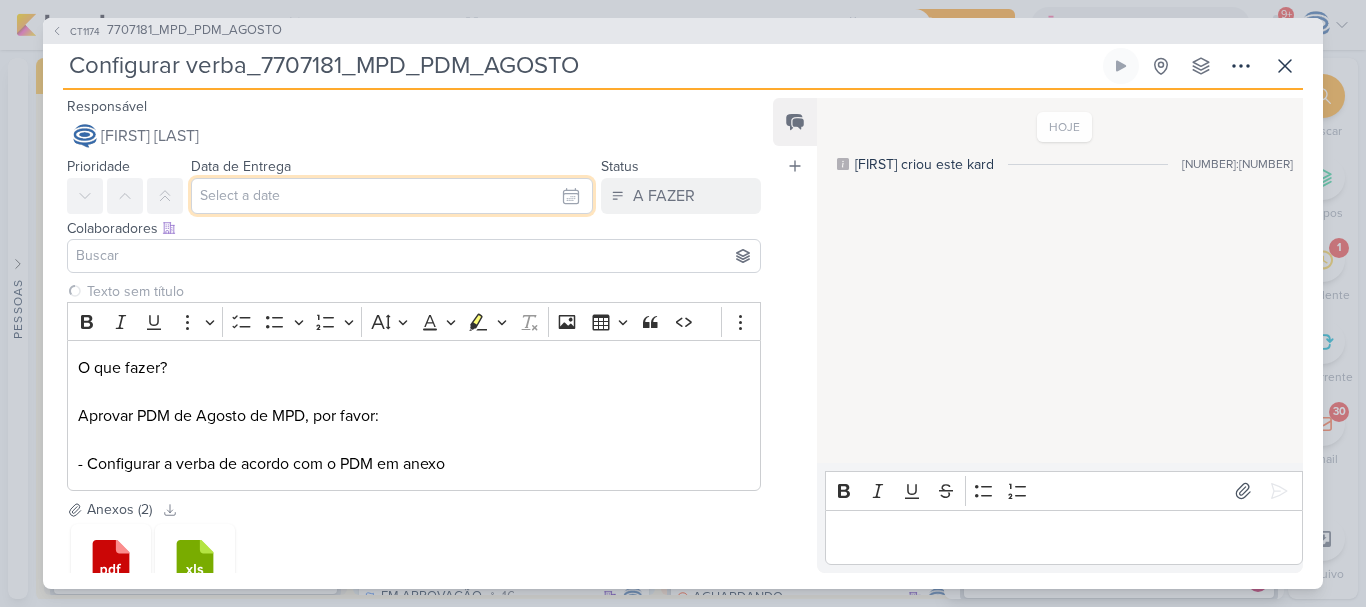 click at bounding box center [392, 196] 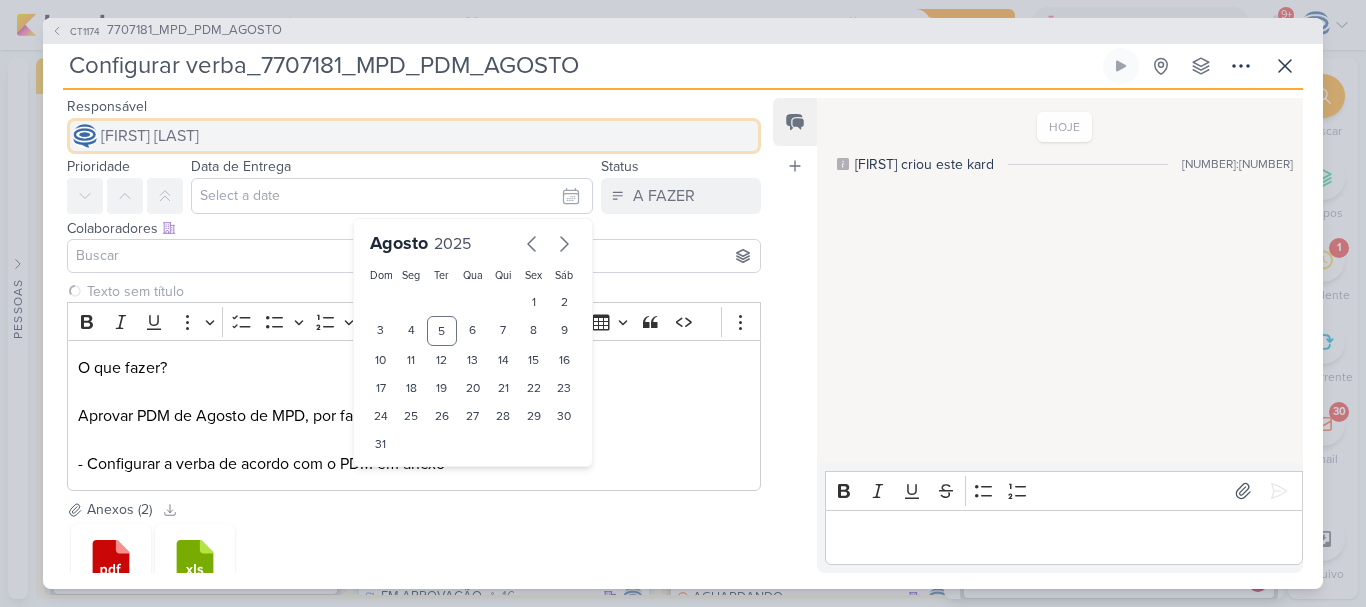 click on "[FIRST] [LAST]" at bounding box center [414, 136] 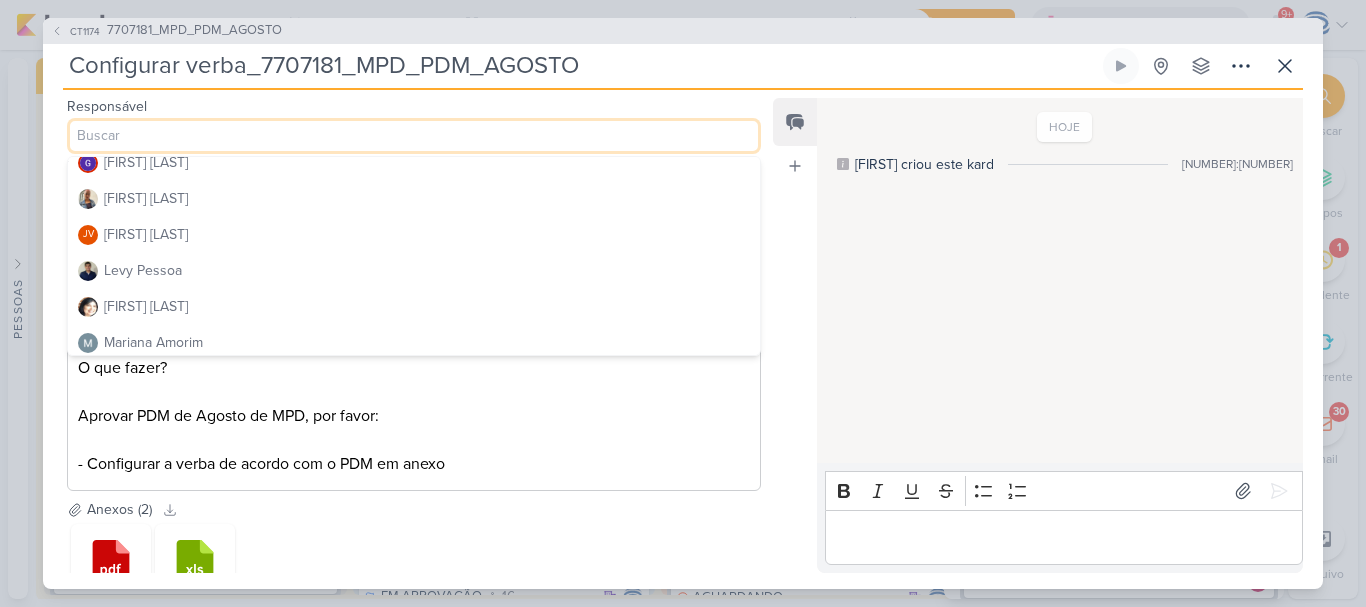 scroll, scrollTop: 267, scrollLeft: 0, axis: vertical 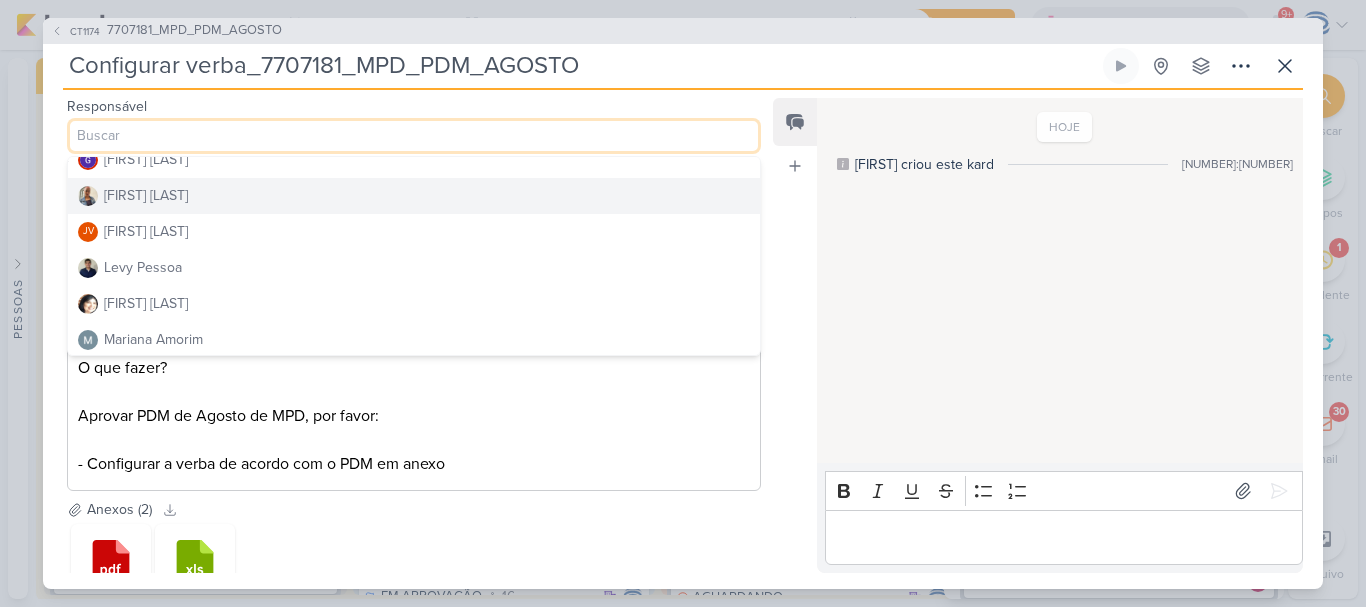 click on "[FIRST] [LAST]" at bounding box center (414, 196) 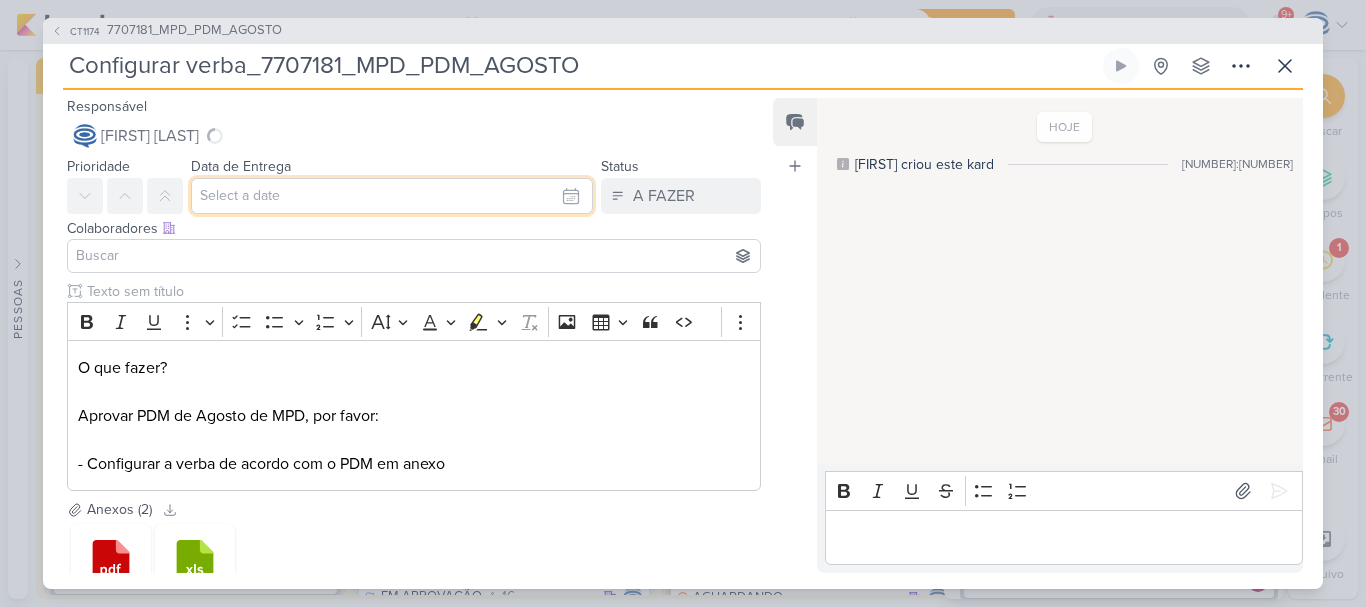 click at bounding box center (392, 196) 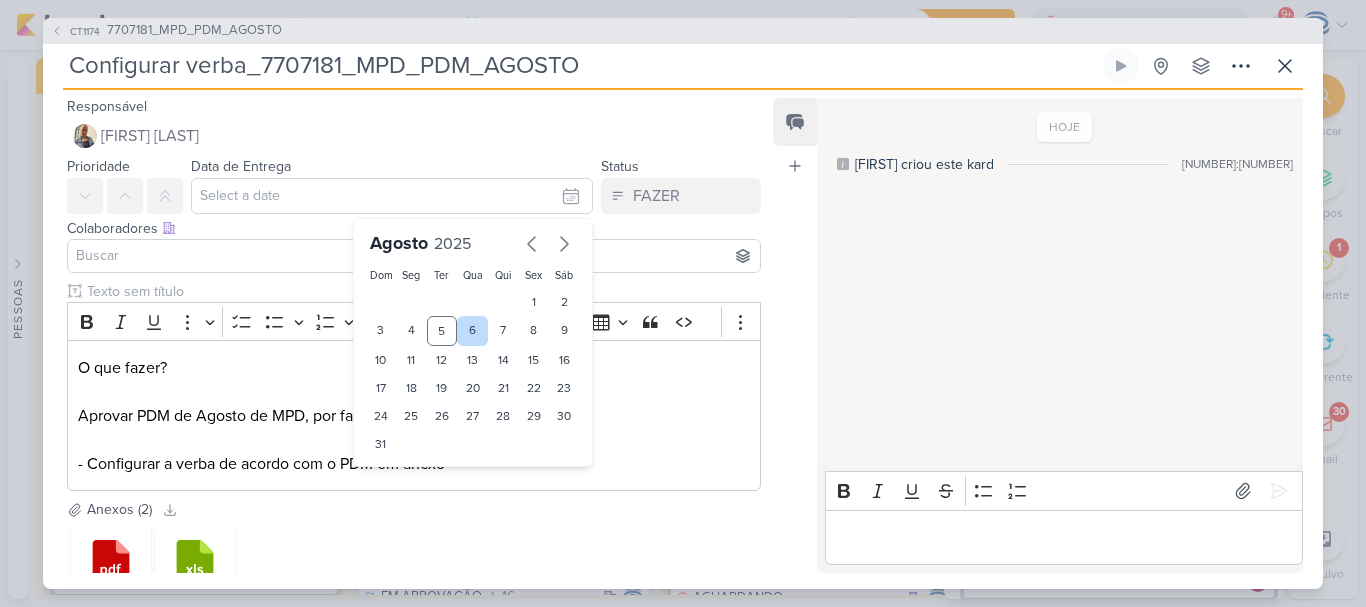 click on "6" at bounding box center [472, 331] 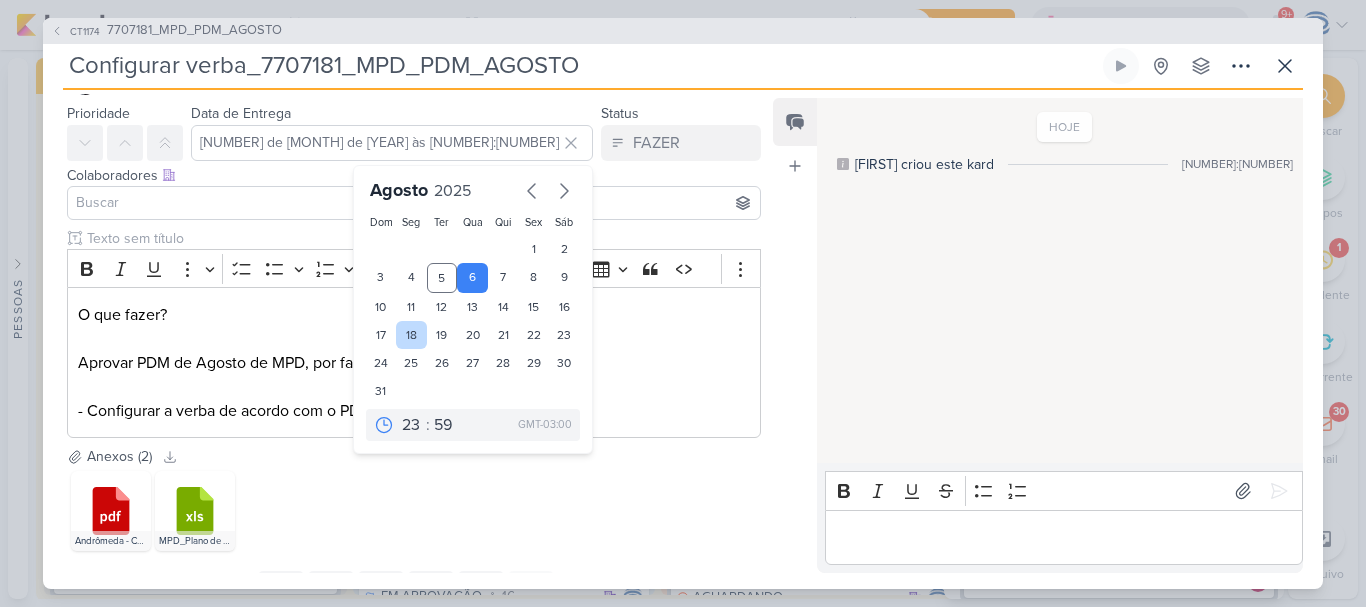 scroll, scrollTop: 54, scrollLeft: 0, axis: vertical 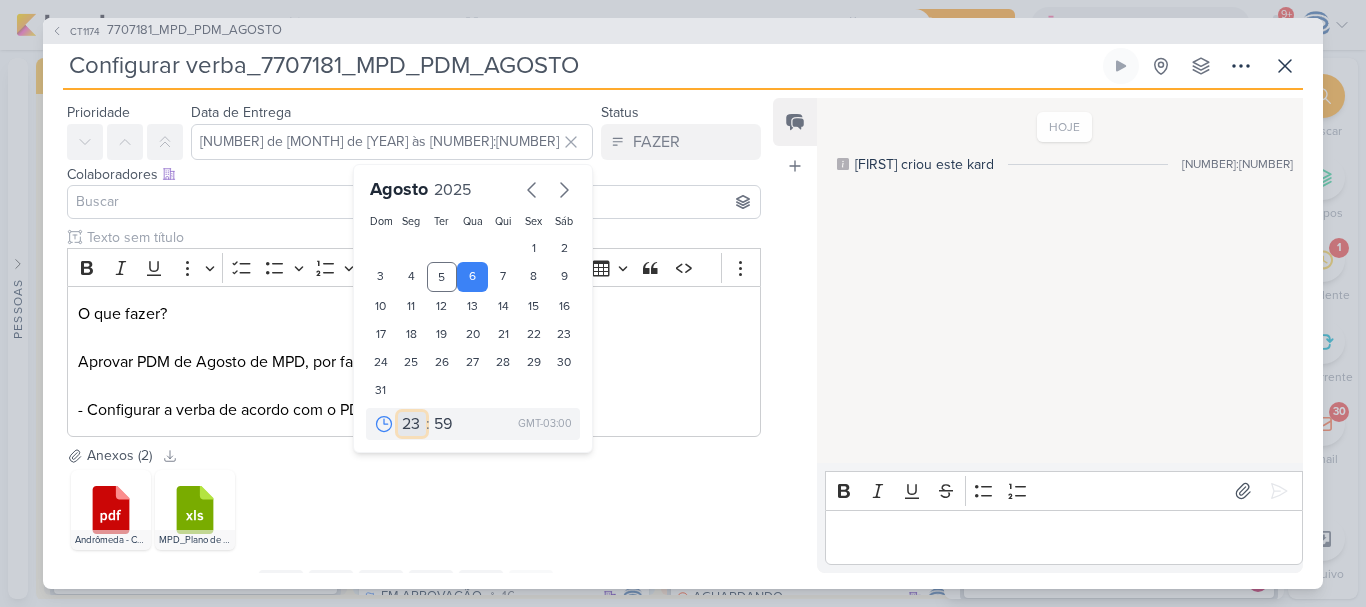 click on "00 01 02 03 04 05 06 07 08 09 10 11 12 13 14 15 16 17 18 19 20 21 22 23" at bounding box center [412, 424] 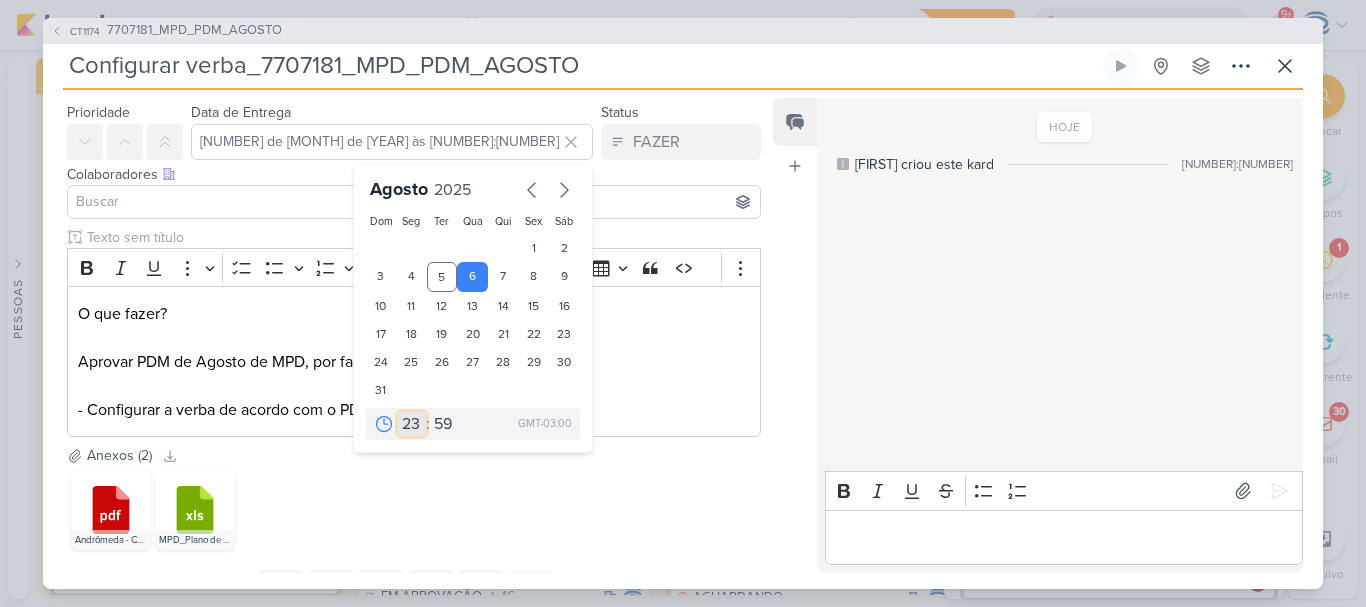 select on "18" 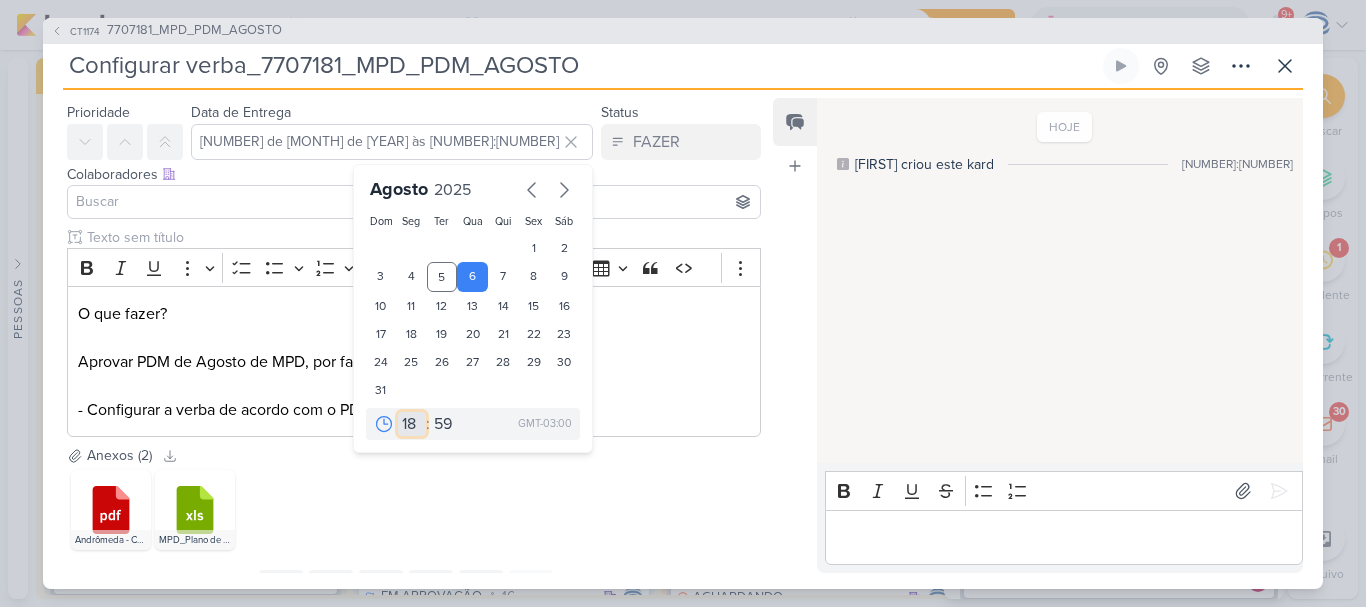 click on "00 01 02 03 04 05 06 07 08 09 10 11 12 13 14 15 16 17 18 19 20 21 22 23" at bounding box center (412, 424) 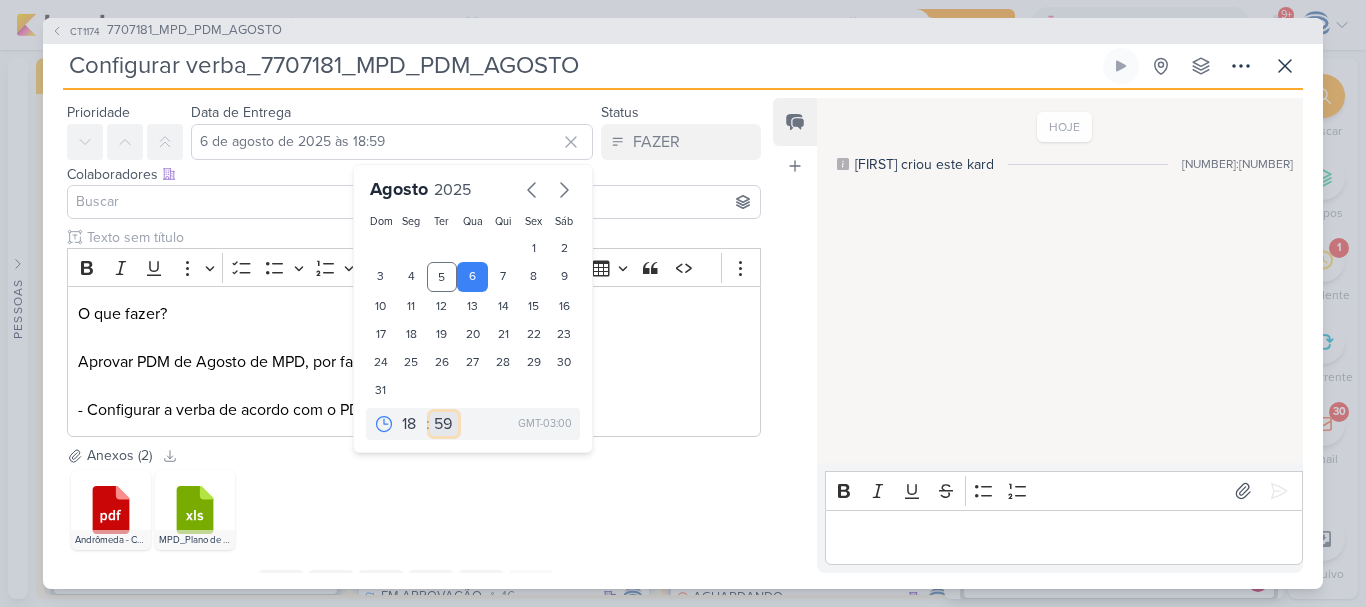 click on "00 05 10 15 20 25 30 35 40 45 50 55
59" at bounding box center [444, 424] 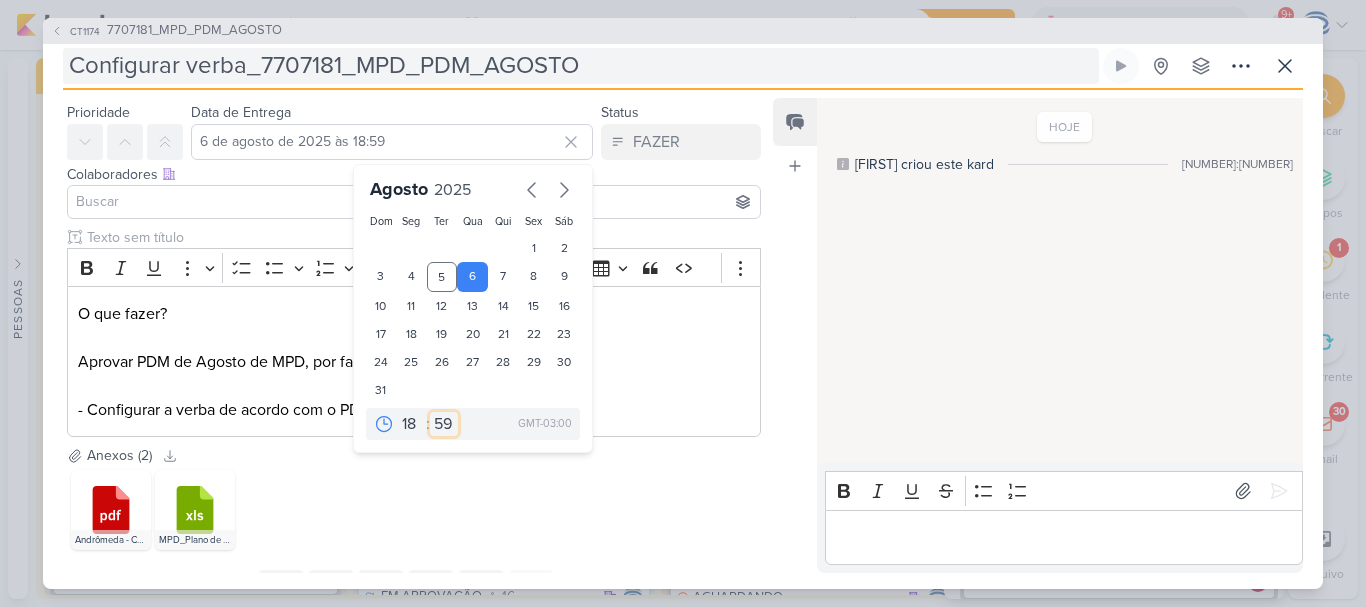 select on "0" 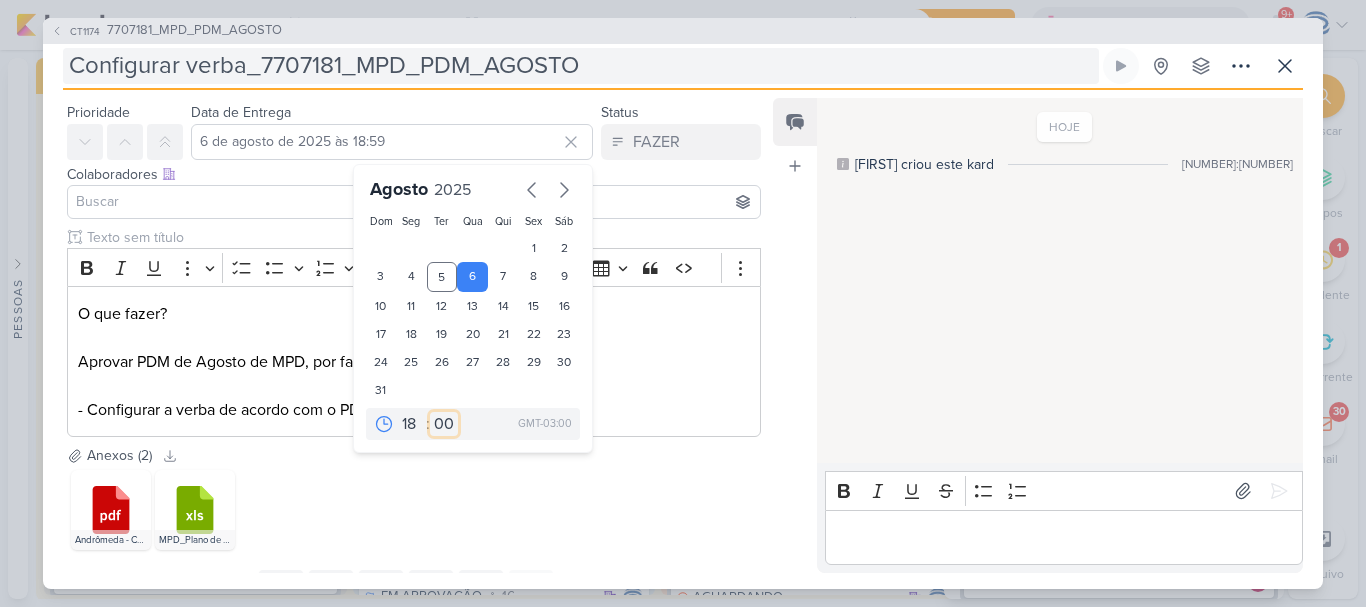 click on "00 05 10 15 20 25 30 35 40 45 50 55
59" at bounding box center (444, 424) 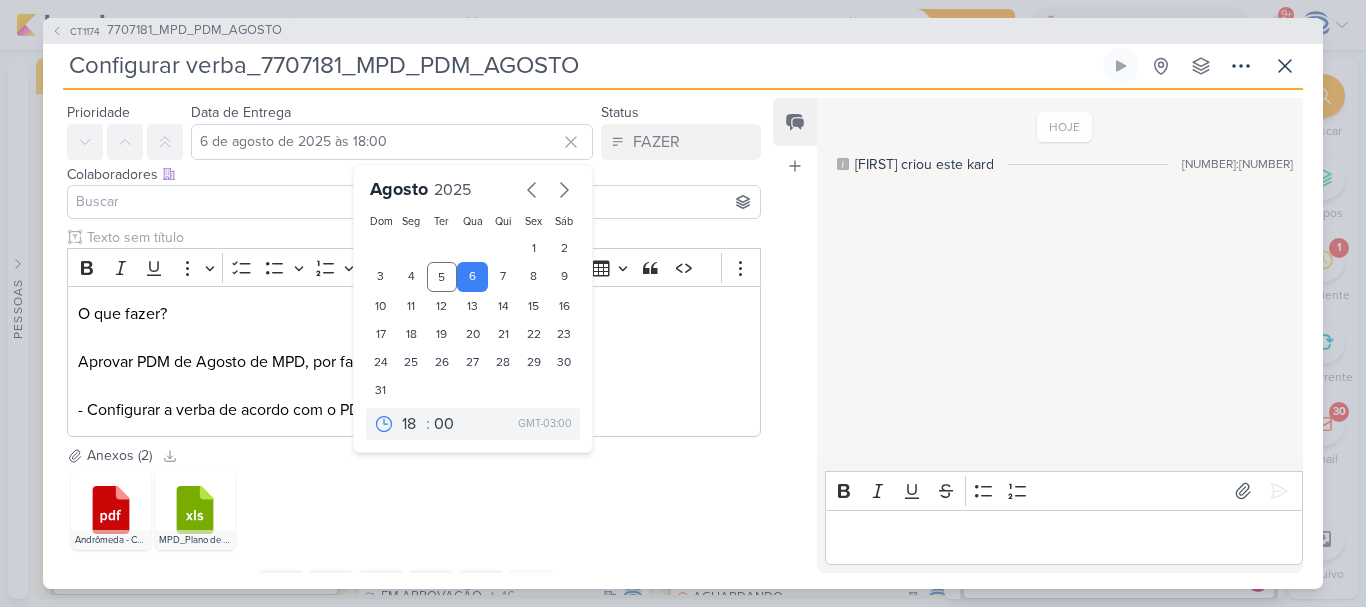 click on "Andrômeda - Campanha Geração de demandas ([NUMBER]).pdf" at bounding box center [414, 510] 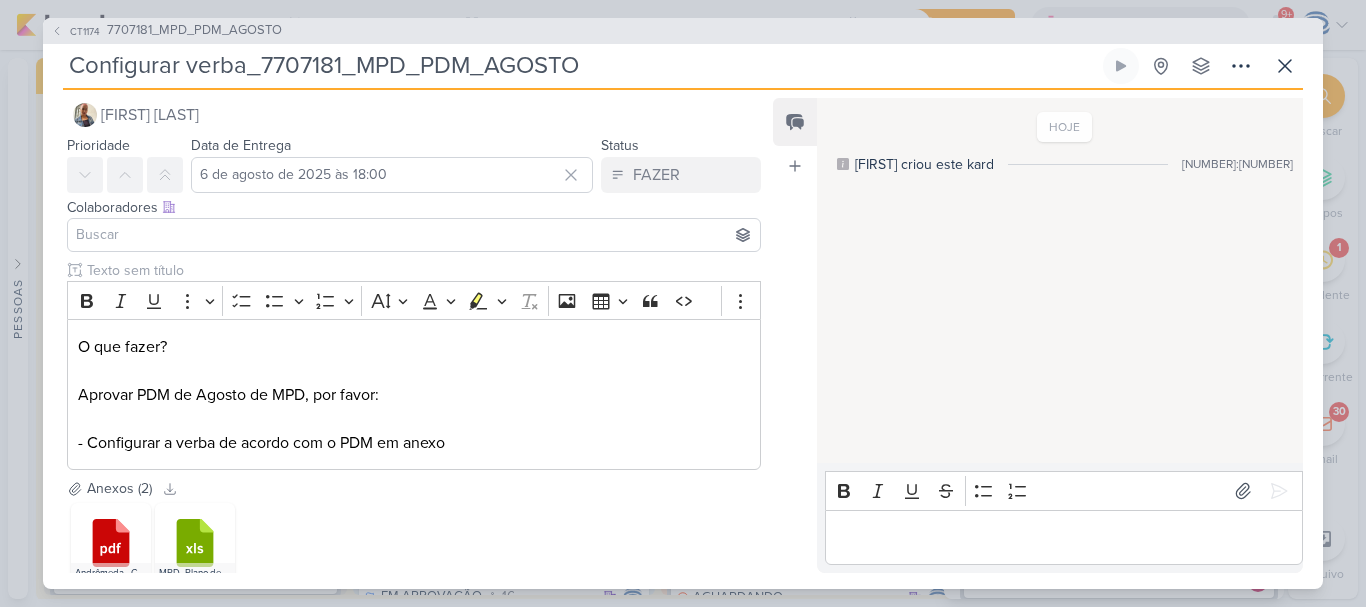 scroll, scrollTop: 0, scrollLeft: 0, axis: both 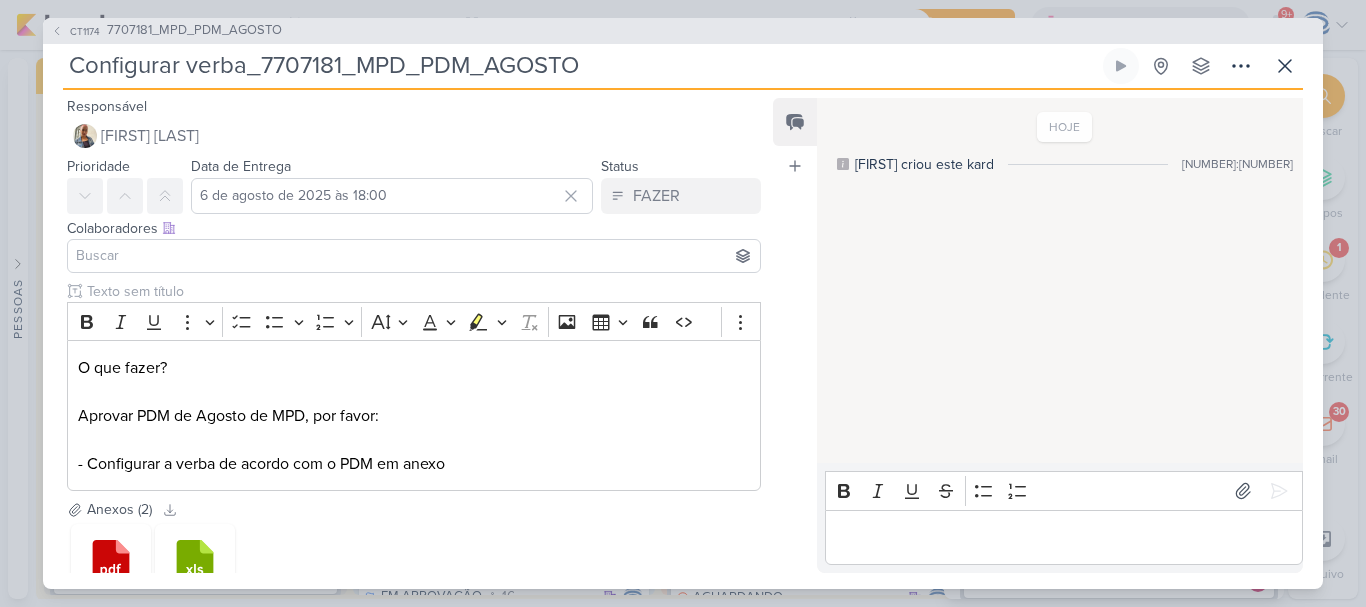 click at bounding box center (414, 256) 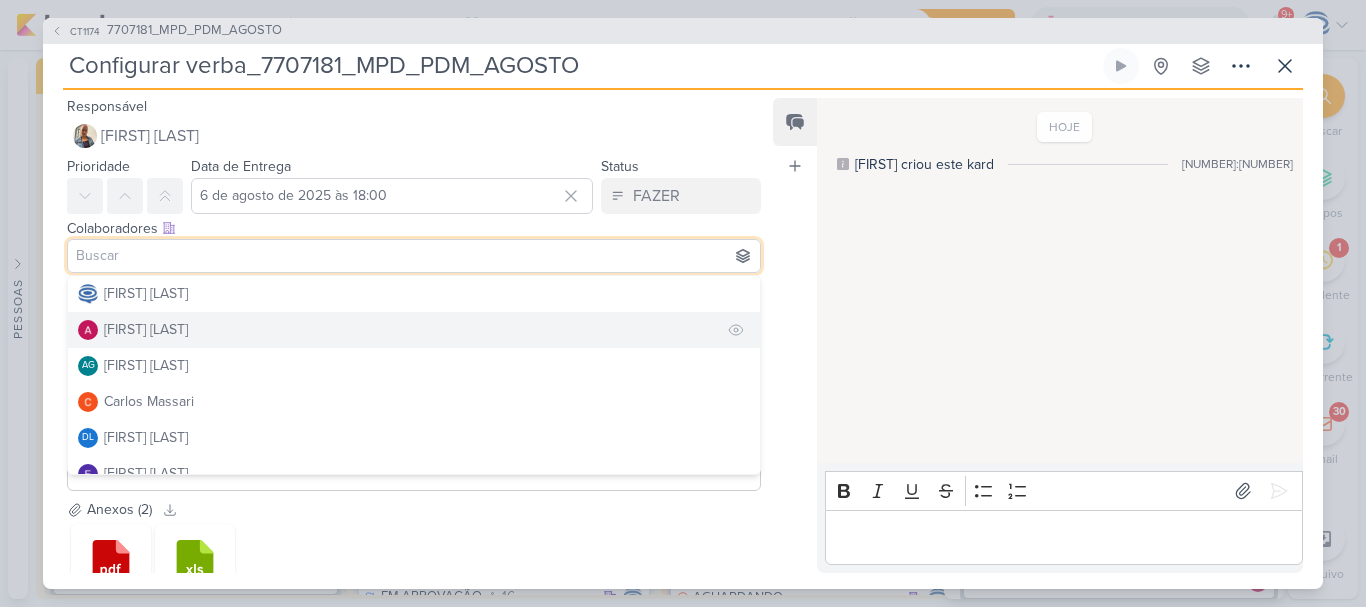click on "[FIRST] [LAST]" at bounding box center (146, 329) 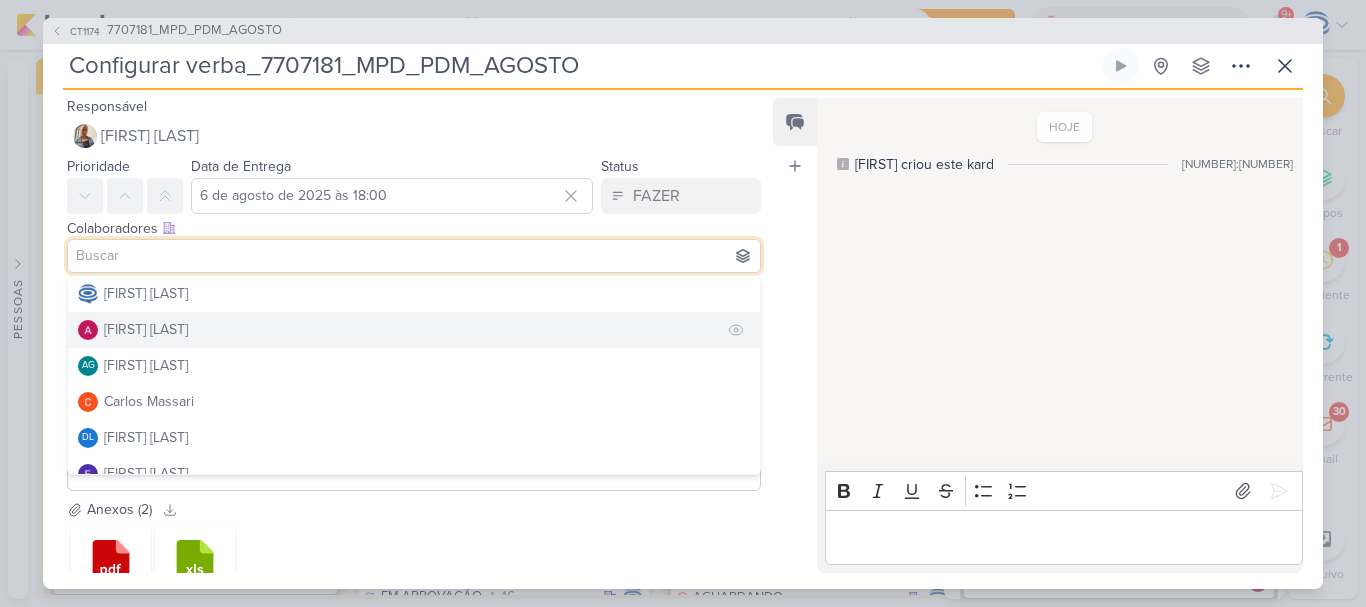 click on "[FIRST] [LAST]" at bounding box center (146, 329) 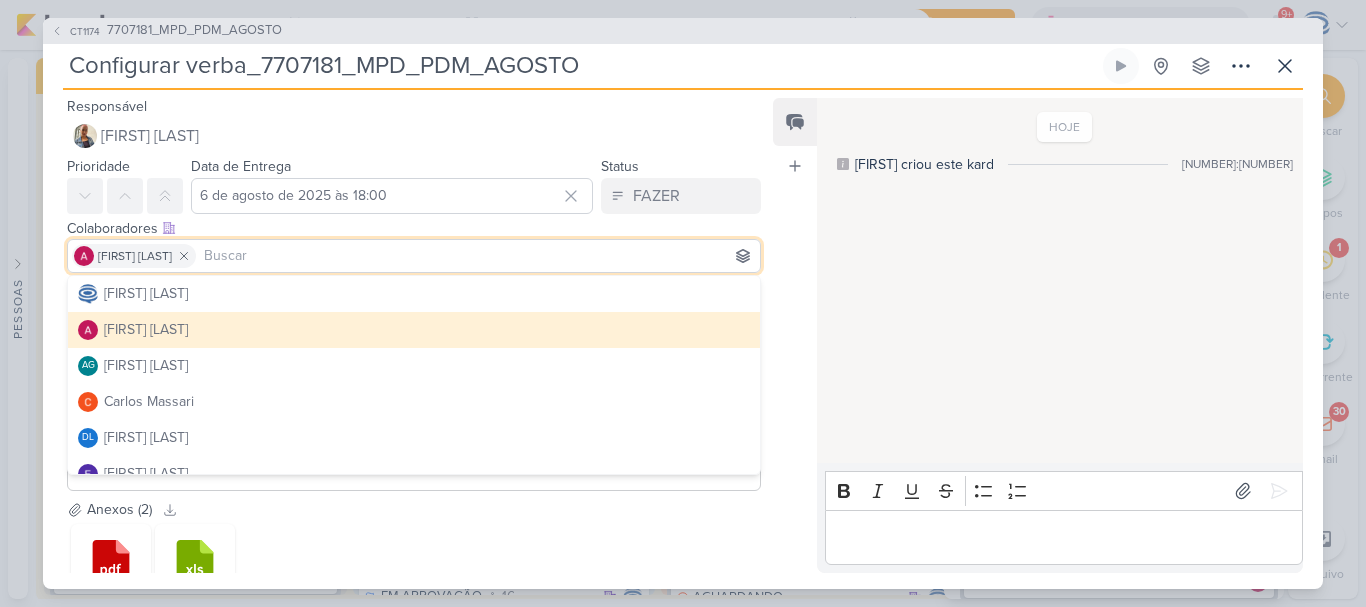 click on "Clique para deixar o item visível somente à membros da sua organização
Rich Text Editor Bold Italic Underline More To-do List Bulleted List Bulleted List Numbered List Numbered List Font Size Font Color Remove color Highlight Highlight Remove Format Insert image Insert table Block quote Code Show more items O que fazer?  Aprovar PDM de Agosto de MPD, por favor:" at bounding box center (406, 390) 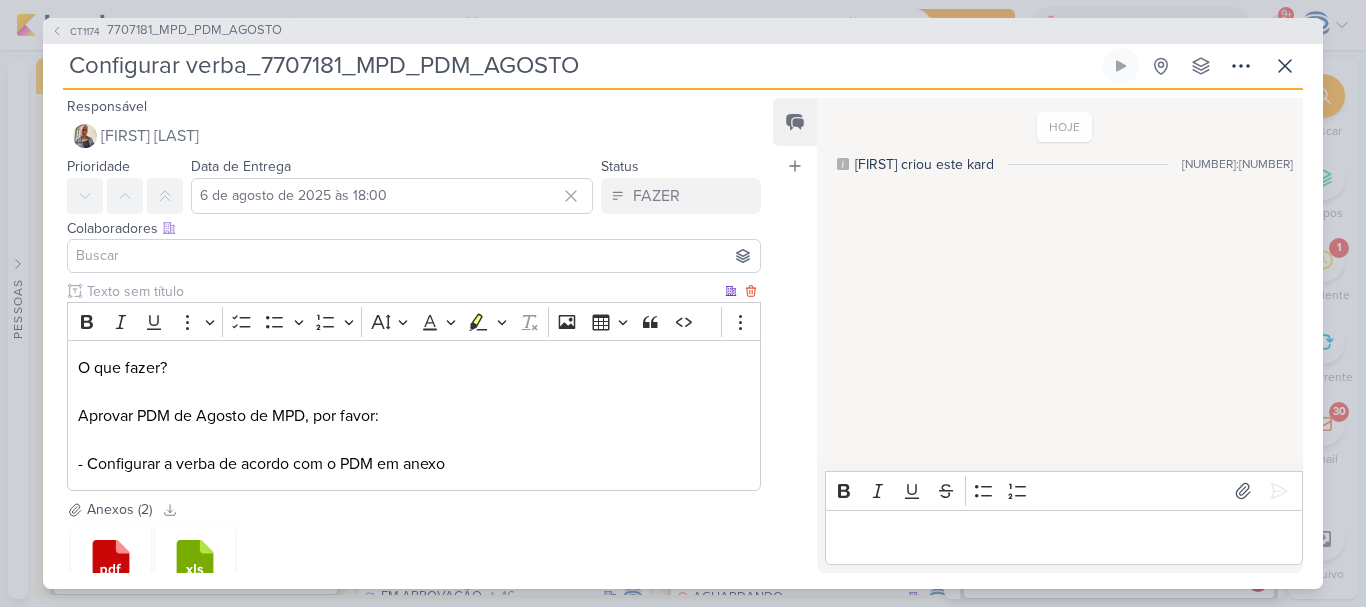 scroll, scrollTop: 146, scrollLeft: 0, axis: vertical 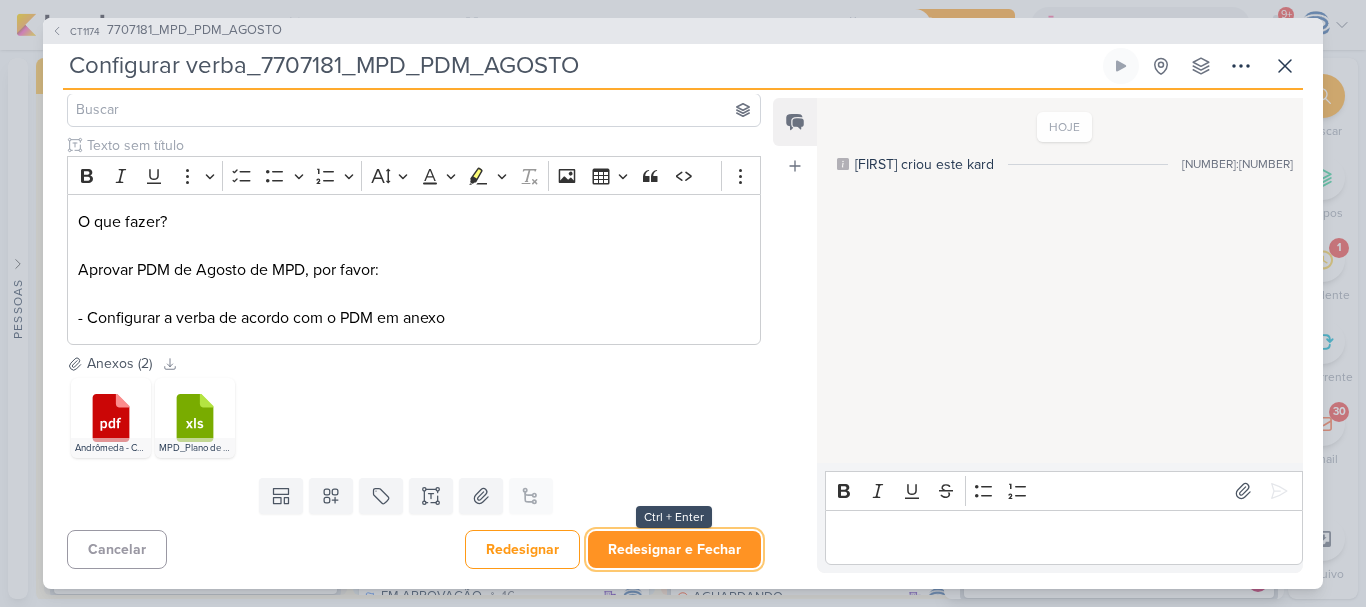 click on "Redesignar e Fechar" at bounding box center [674, 549] 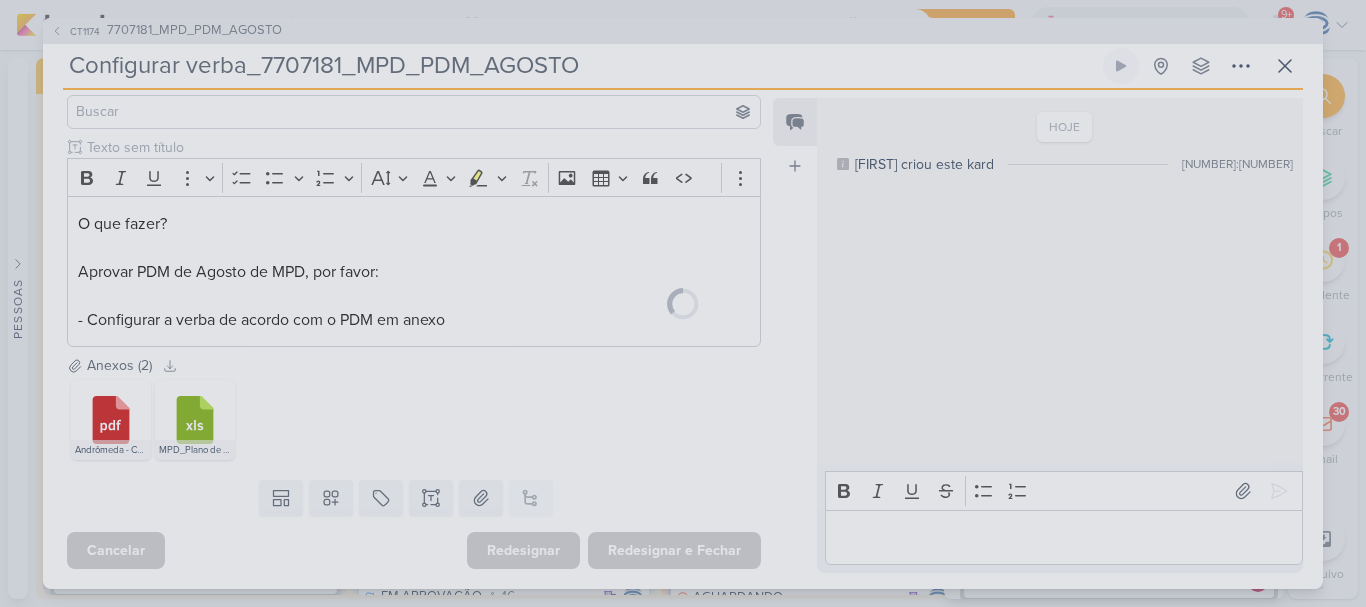 scroll, scrollTop: 144, scrollLeft: 0, axis: vertical 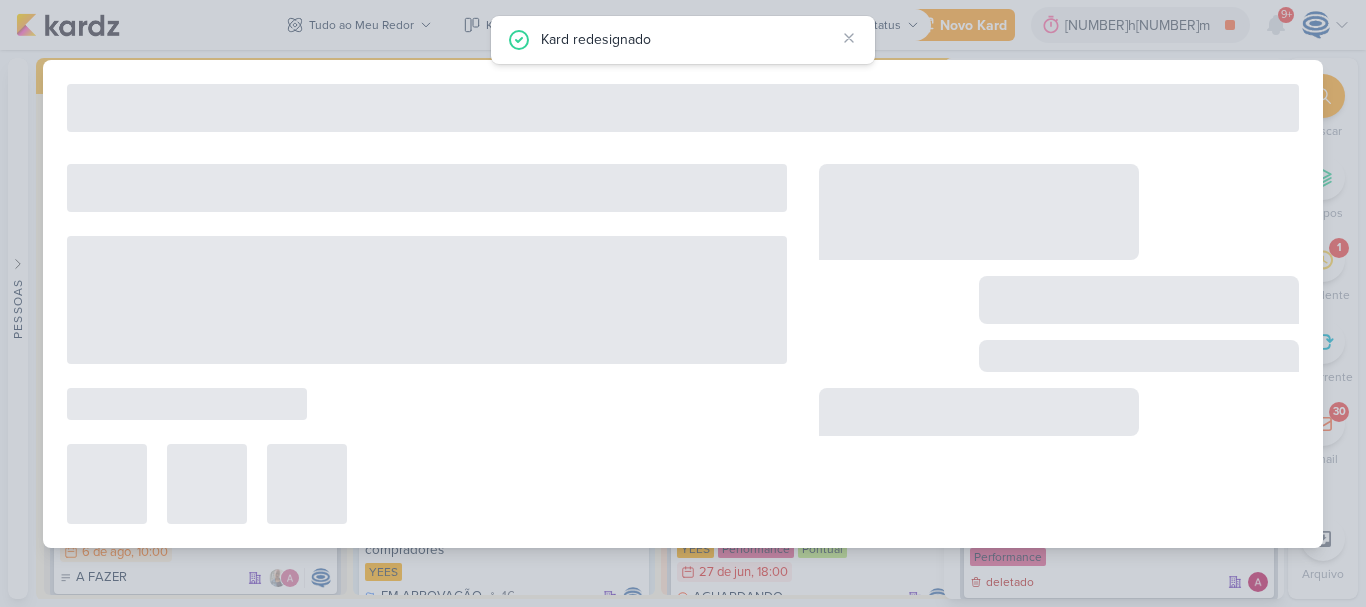 type on "7707181_MPD_PDM_AGOSTO" 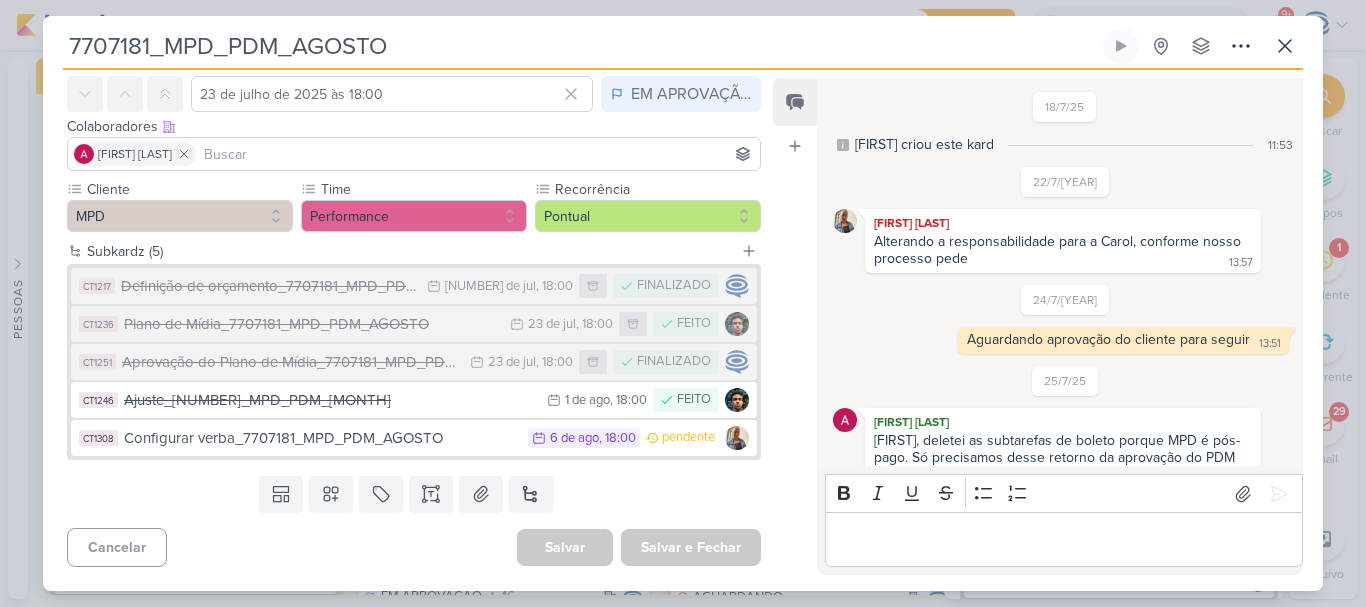 scroll, scrollTop: 0, scrollLeft: 0, axis: both 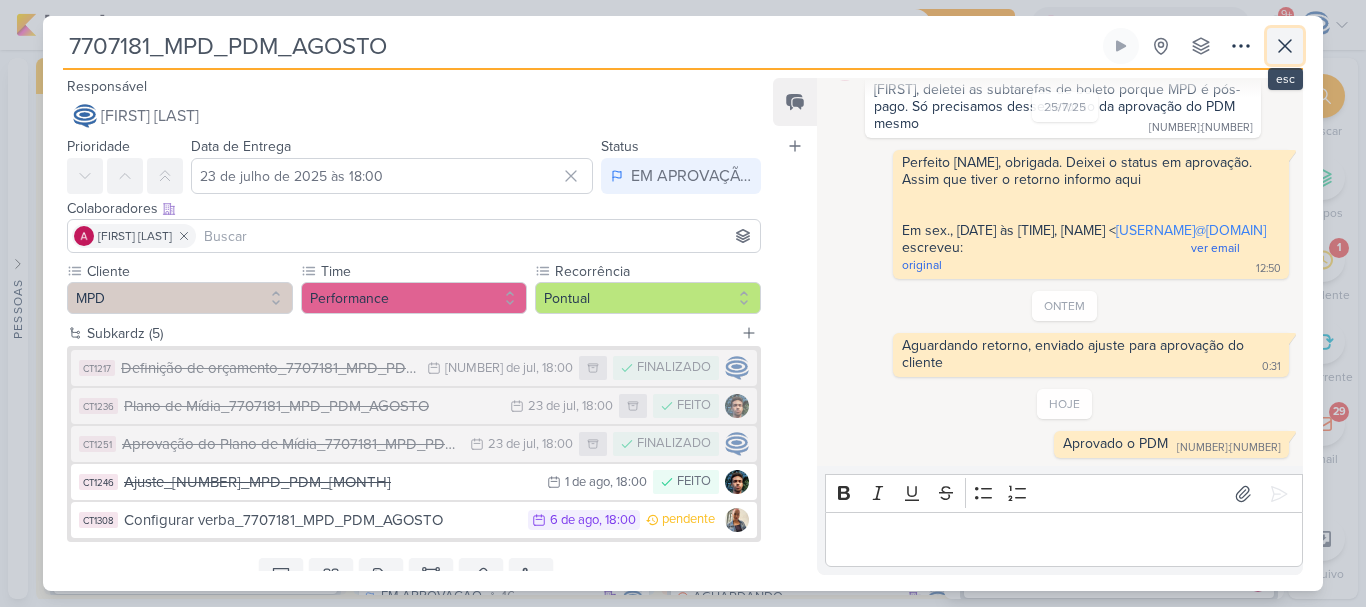 click at bounding box center [1285, 46] 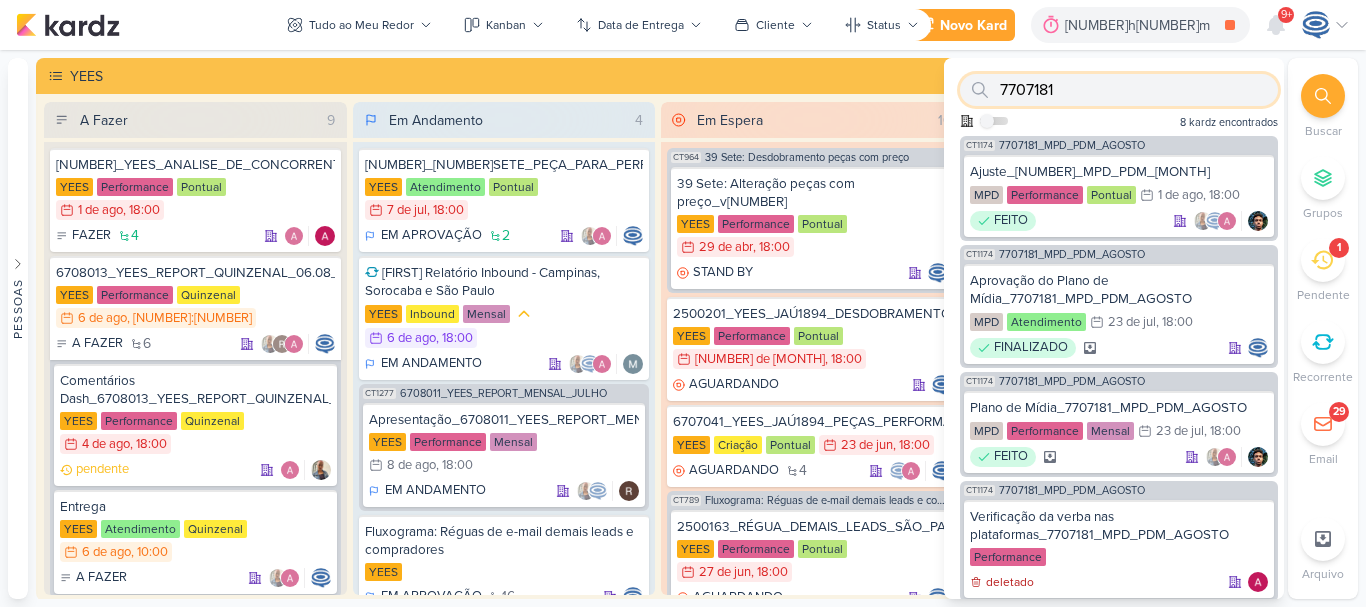 drag, startPoint x: 1116, startPoint y: 103, endPoint x: 982, endPoint y: 94, distance: 134.3019 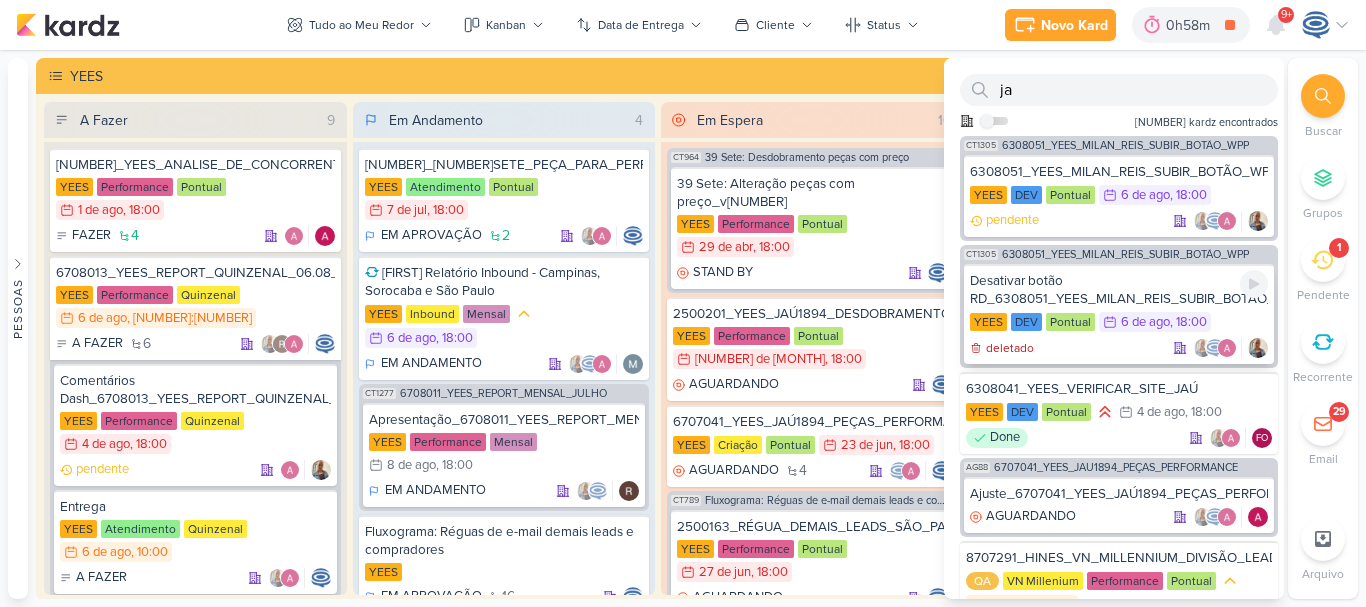 click on "Desativar botão RD_6308051_YEES_MILAN_REIS_SUBIR_BOTÃO_WPP
YEES
DEV
Pontual
[DATE]
[DATE], [TIME]
deletado" at bounding box center [1119, 314] 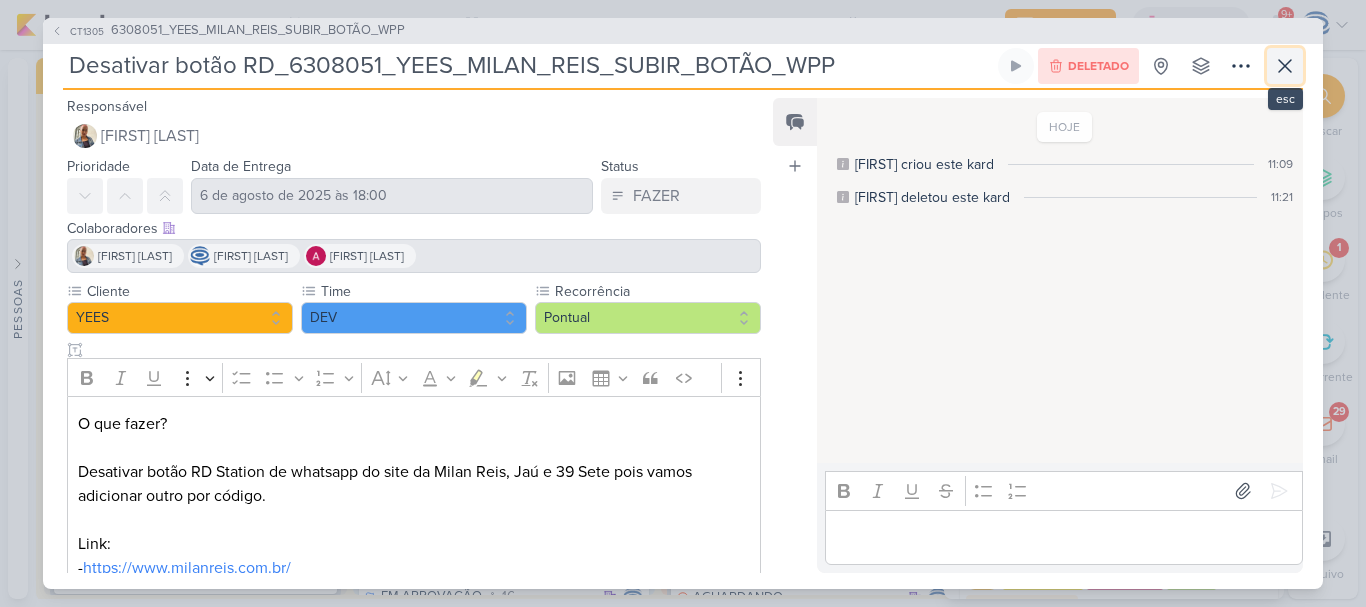 click 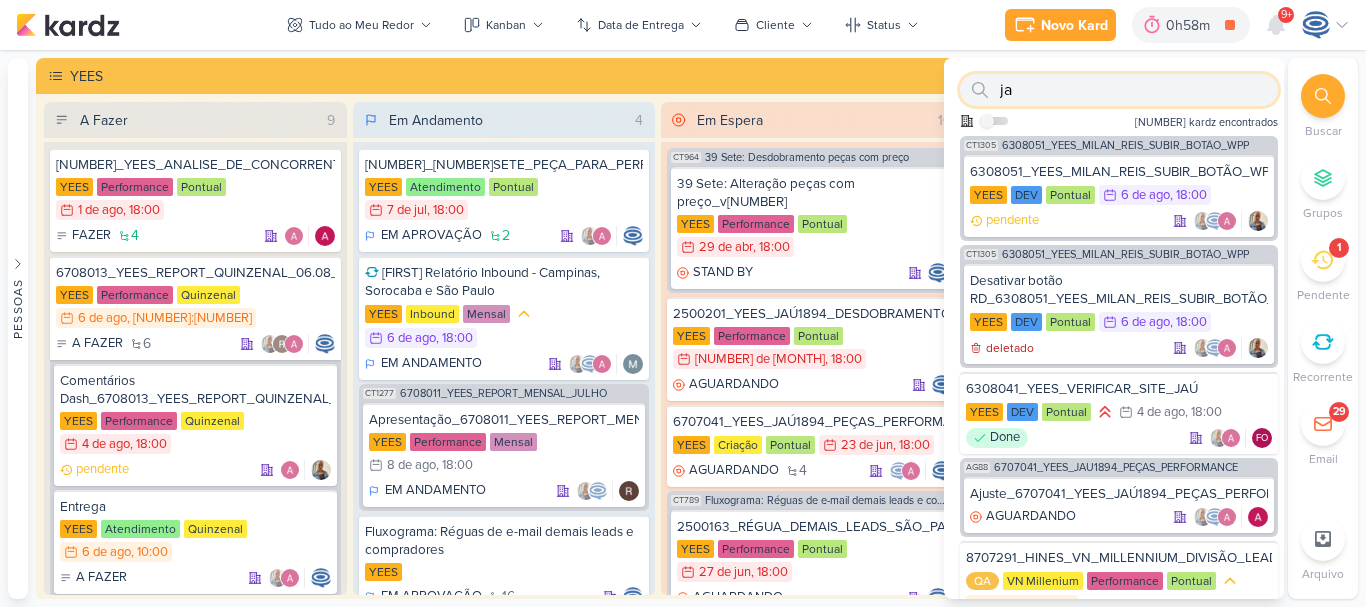 click on "ja" at bounding box center (1119, 90) 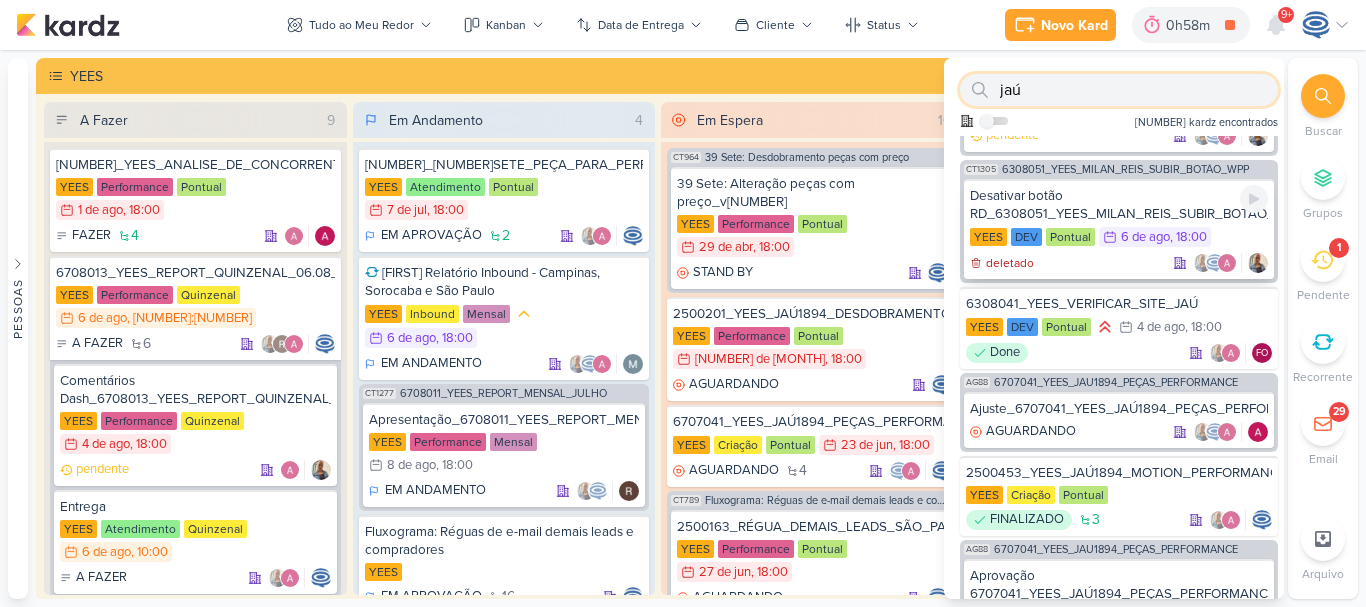 scroll, scrollTop: 114, scrollLeft: 0, axis: vertical 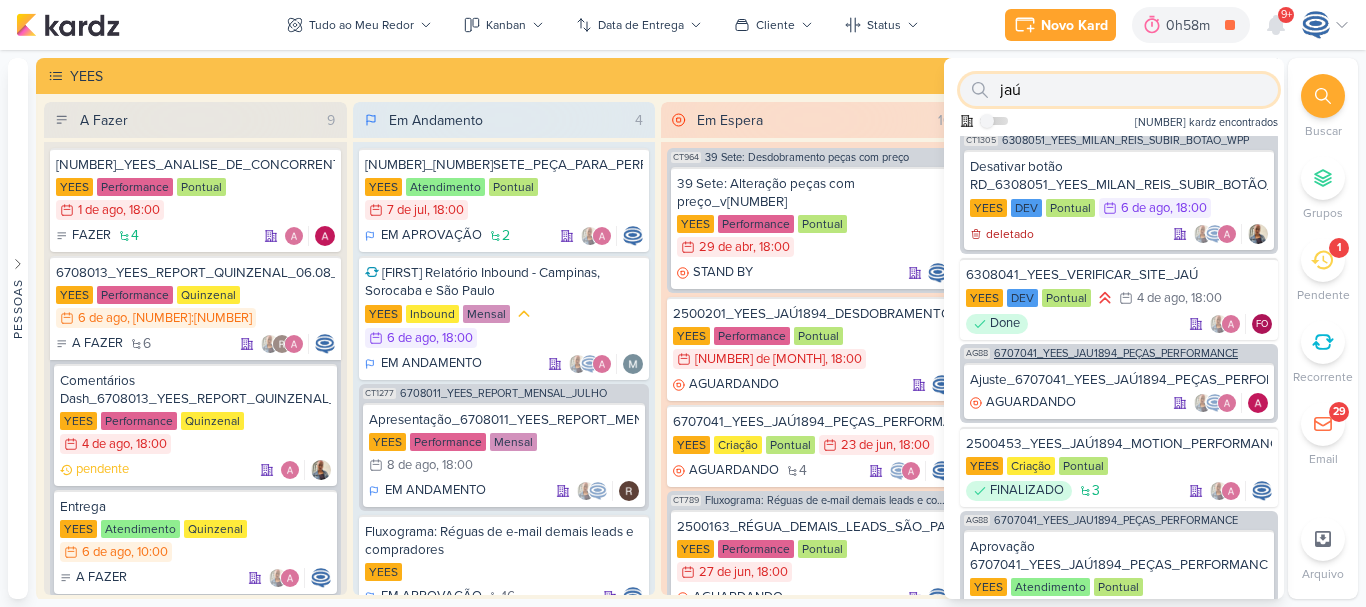 type on "jaú" 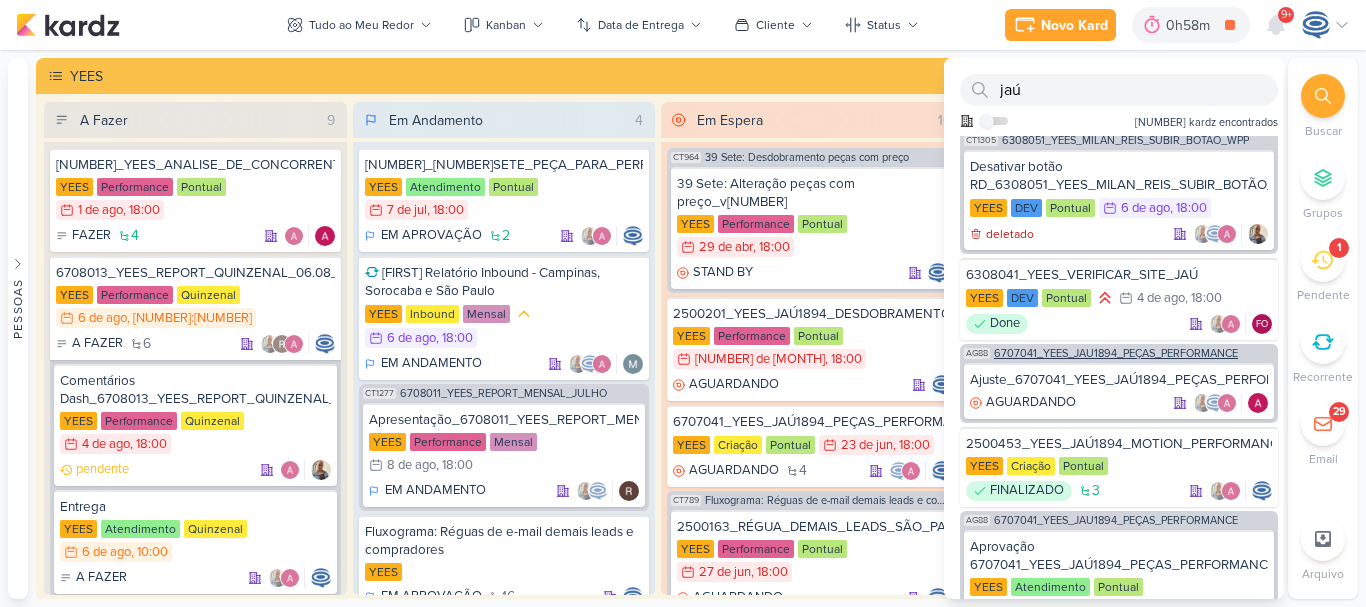 click on "6707041_YEES_JAÚ1894_PEÇAS_PERFORMANCE" at bounding box center (1116, 353) 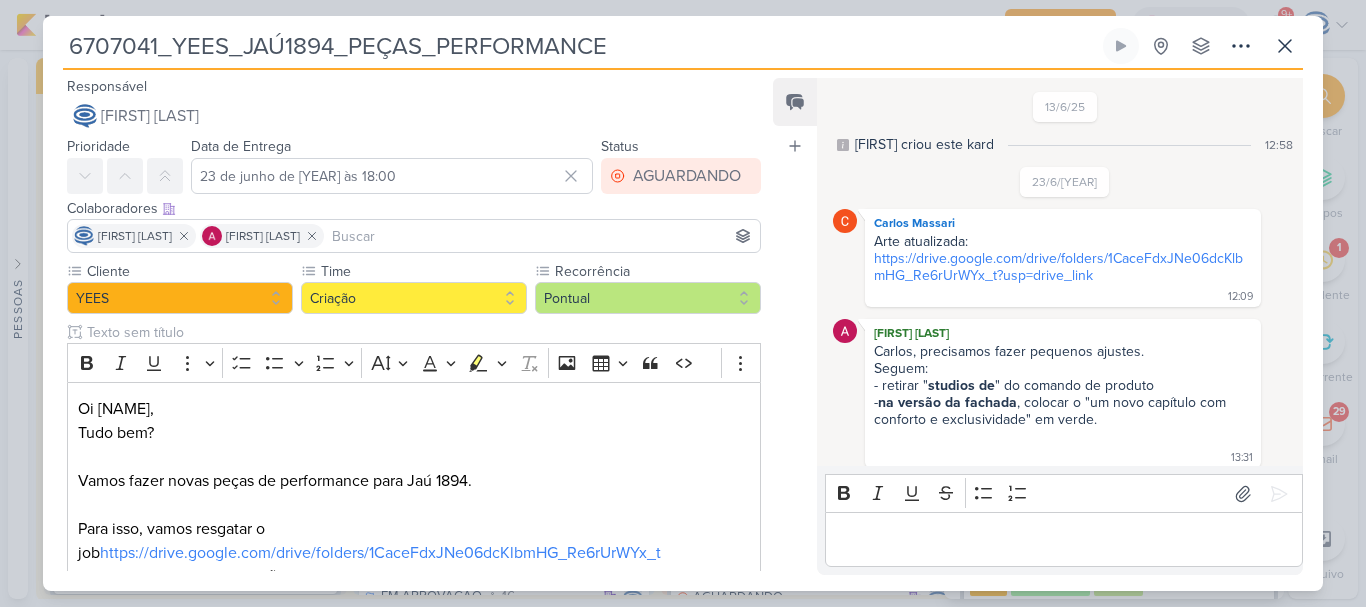 scroll, scrollTop: 727, scrollLeft: 0, axis: vertical 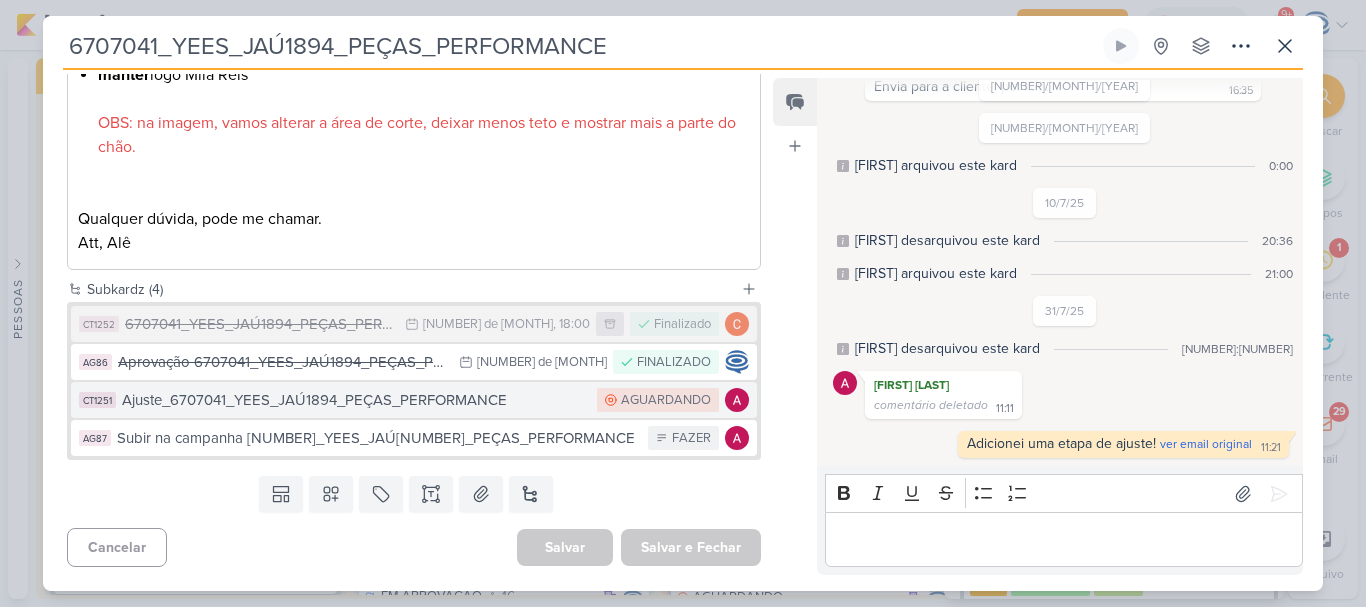 click on "Ajuste_6707041_YEES_JAÚ1894_PEÇAS_PERFORMANCE" at bounding box center [354, 400] 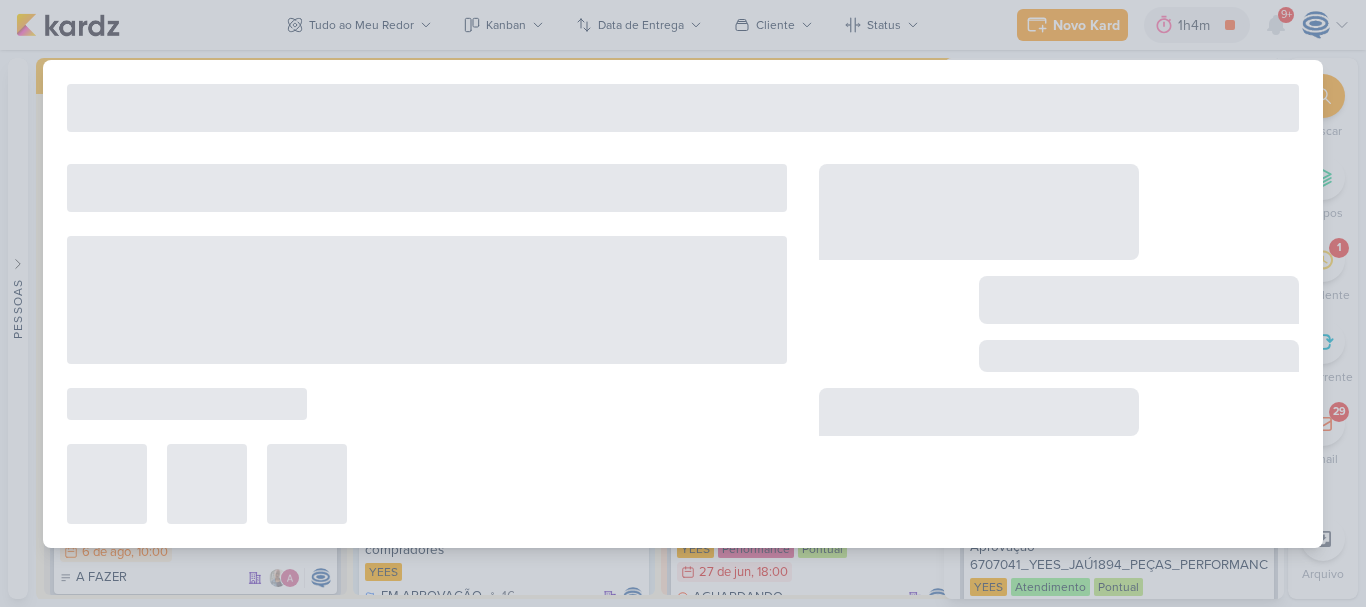 type on "Ajuste_6707041_YEES_JAÚ1894_PEÇAS_PERFORMANCE" 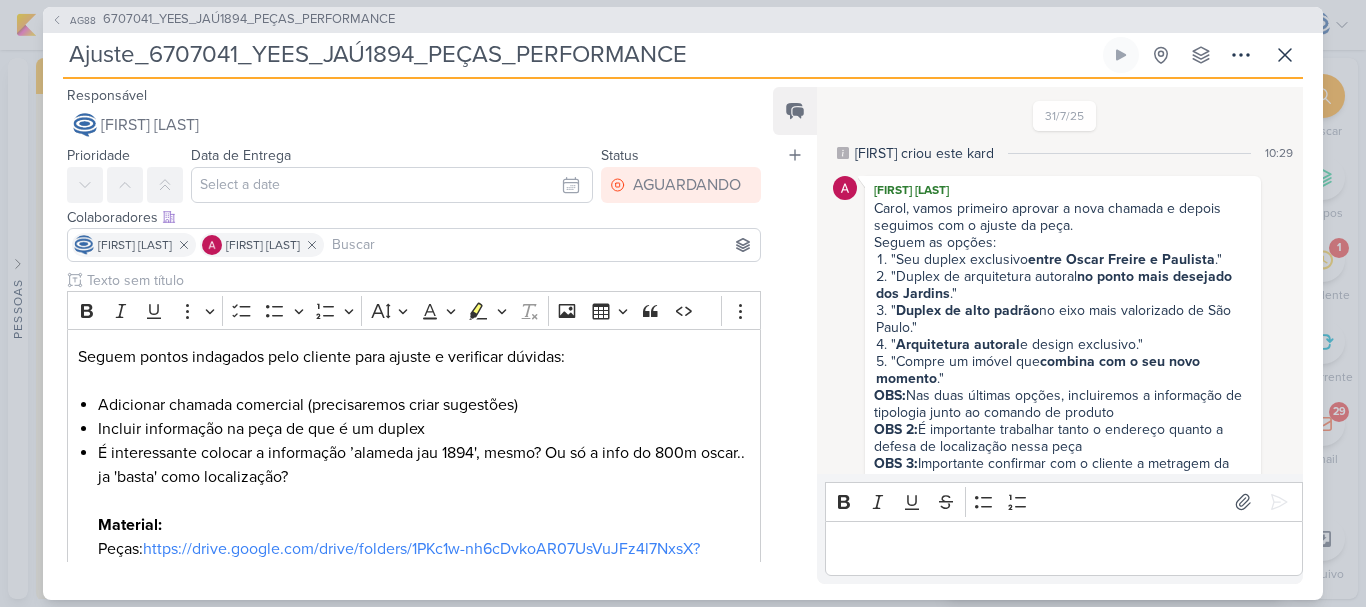 scroll, scrollTop: 67, scrollLeft: 0, axis: vertical 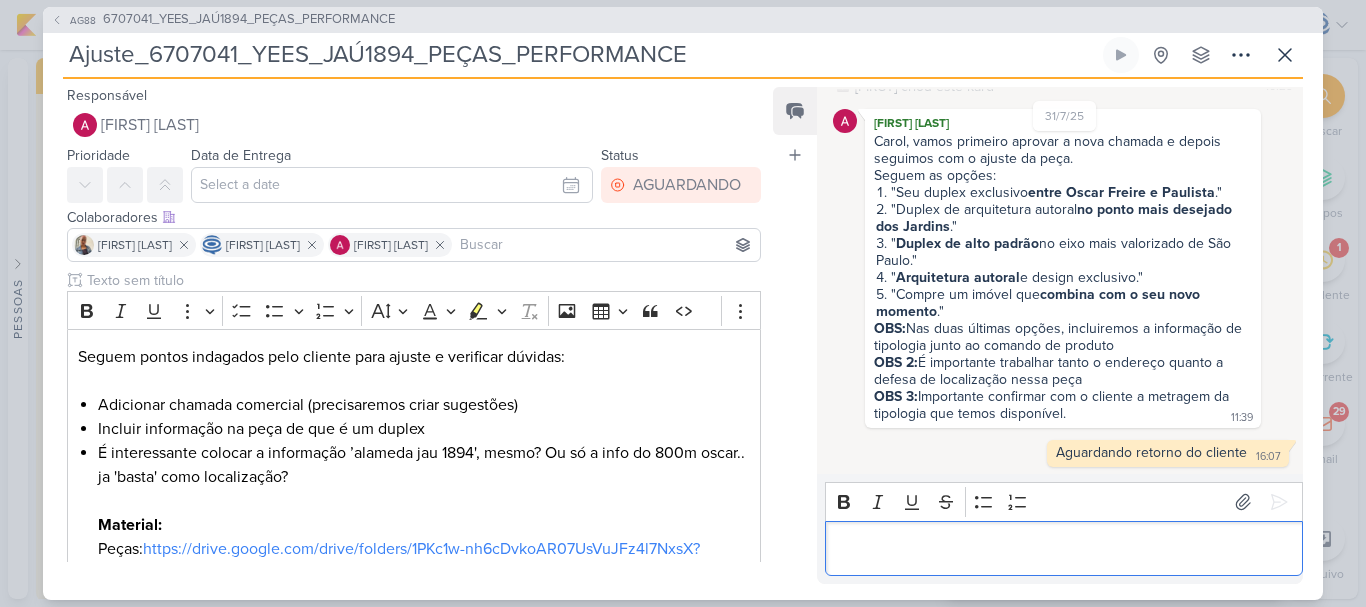 click at bounding box center (1063, 548) 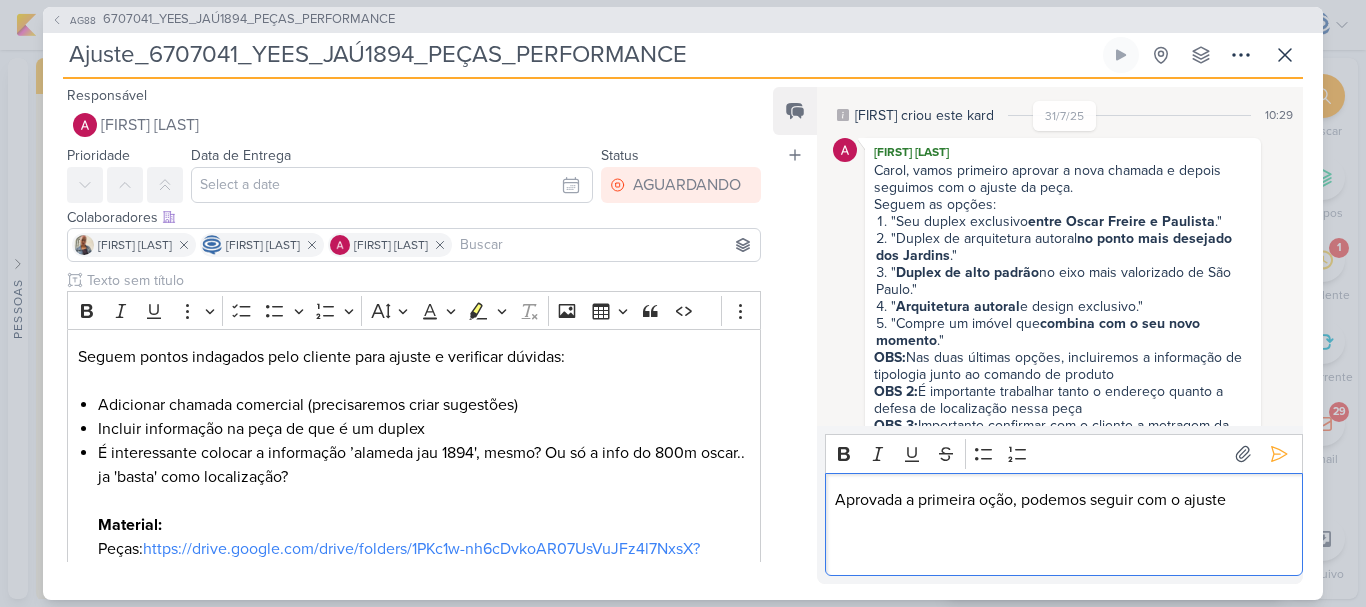 scroll, scrollTop: 37, scrollLeft: 0, axis: vertical 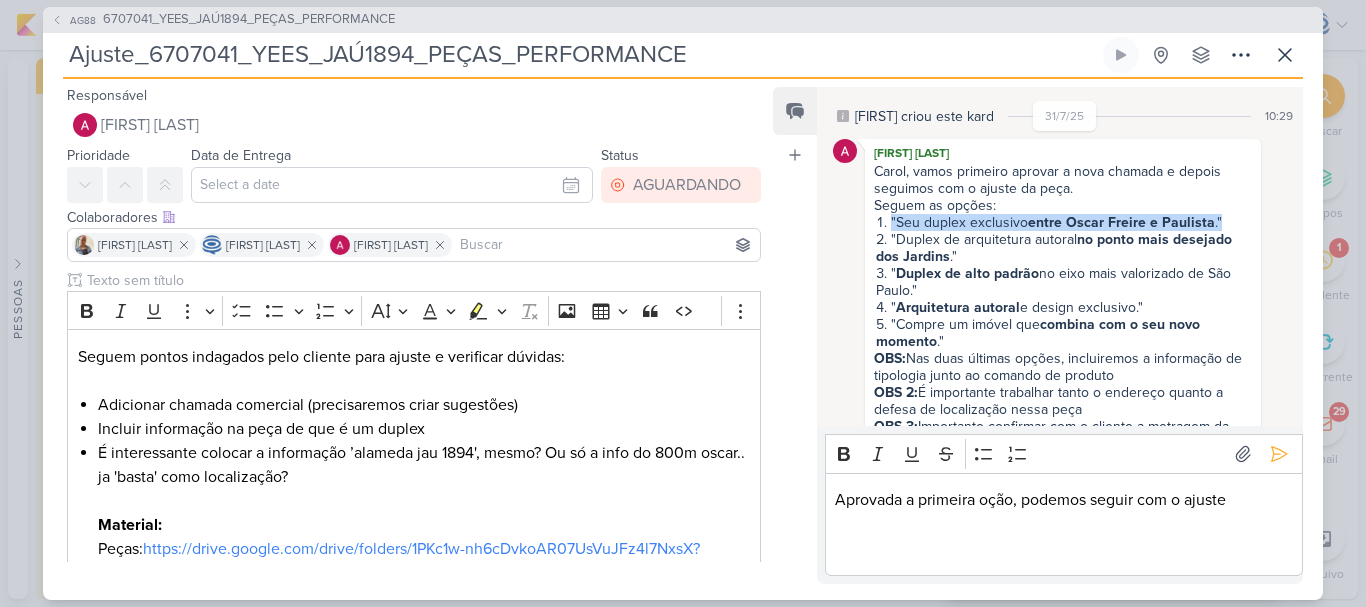 drag, startPoint x: 1224, startPoint y: 217, endPoint x: 869, endPoint y: 225, distance: 355.09012 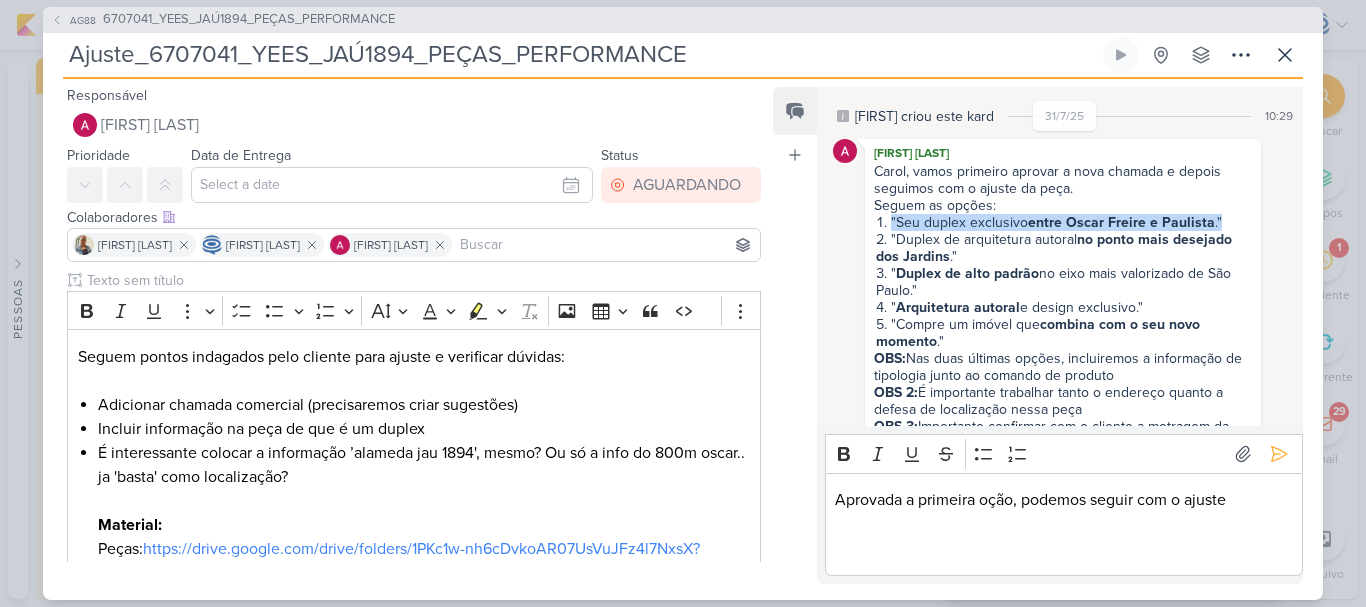 click on "Carol, vamos primeiro aprovar a nova chamada e depois seguimos com o ajuste da peça. Seguem as opções: "Seu duplex exclusivo  entre Oscar Freire e Paulista ." "Duplex de arquitetura autoral  no ponto mais desejado dos Jardins ." " Duplex de alto padrão  no eixo mais valorizado de São Paulo." " Arquitetura autoral  e design exclusivo." "Compre um imóvel que  combina com o seu novo momento ." OBS:  Nas duas últimas opções, incluiremos a informação de tipologia junto ao comando de produto OBS 2:  É importante trabalhar tanto o endereço quanto a defesa de localização nessa peça OBS 3:  Importante confirmar com o cliente a metragem da tipologia que temos disponível.
[TIME]" at bounding box center (1063, 308) 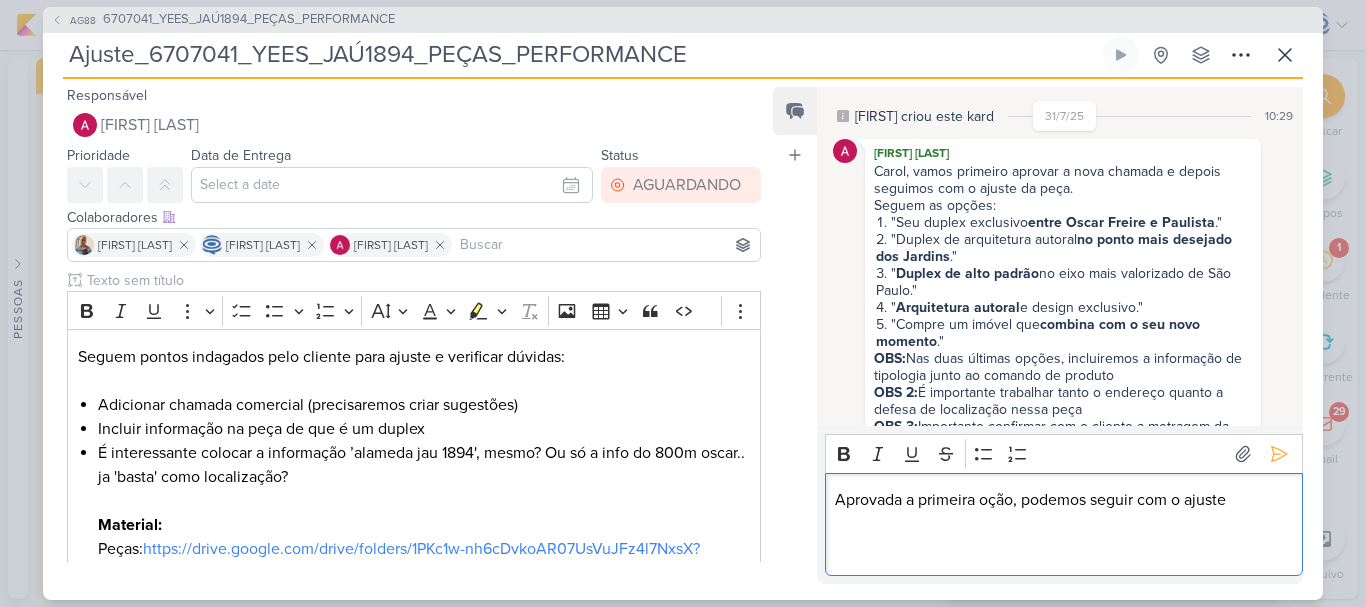 click at bounding box center [1063, 548] 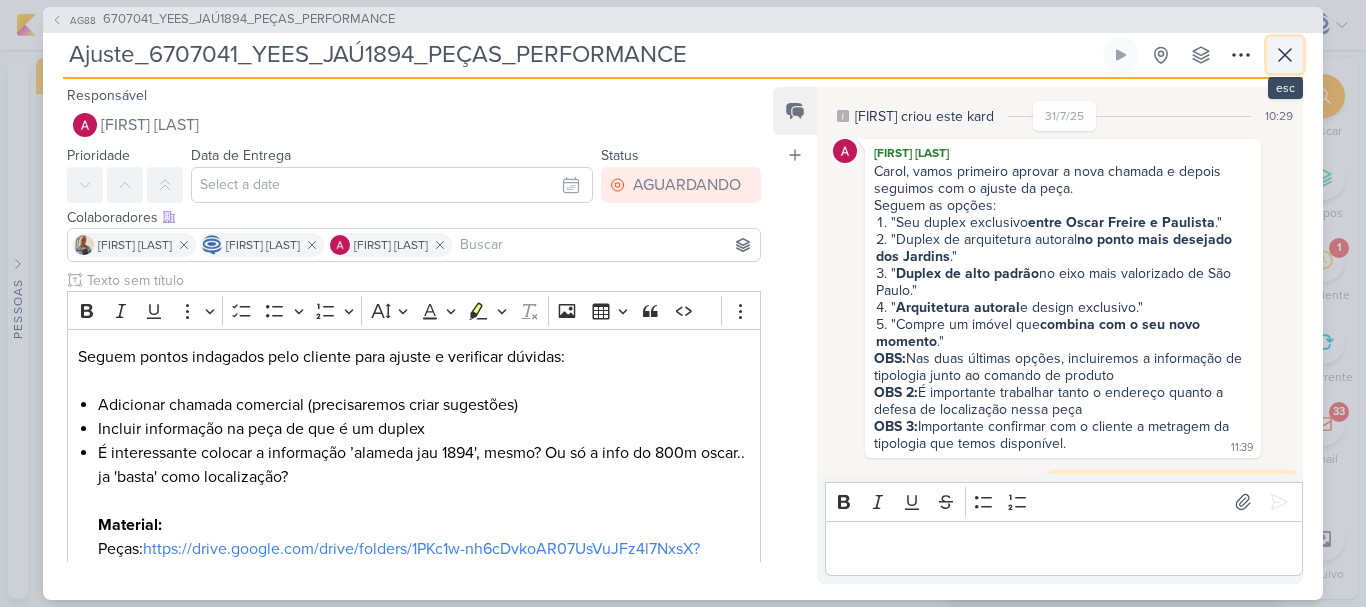 click 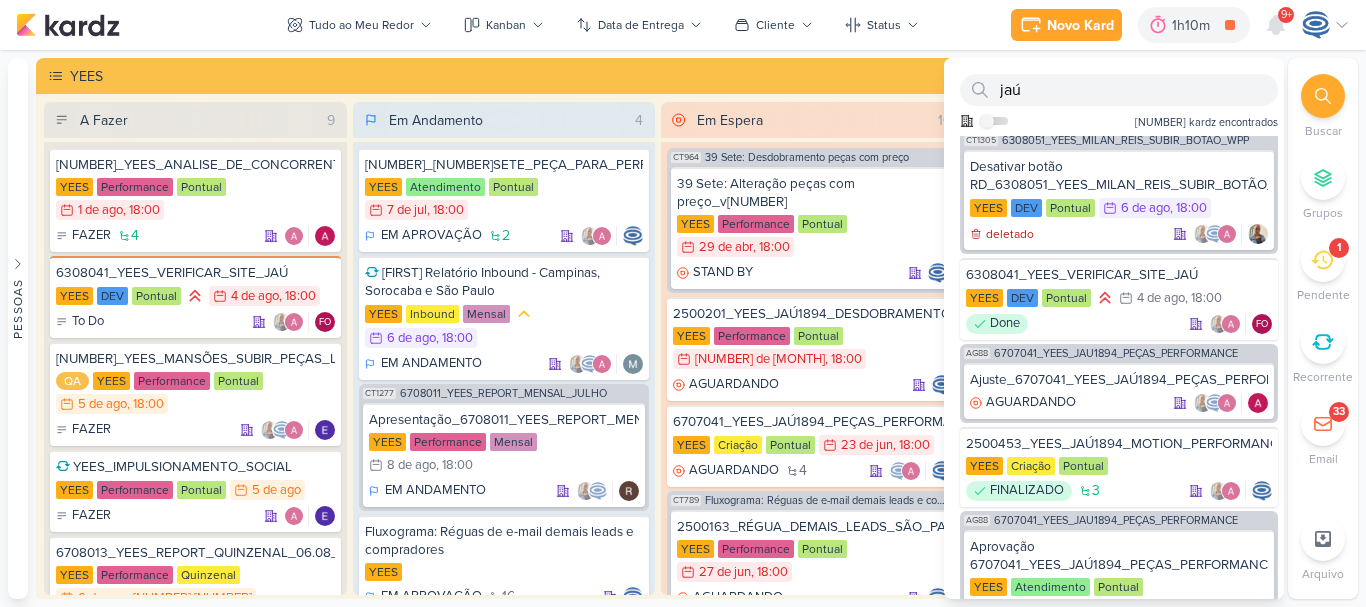 click on "1" at bounding box center (1339, 248) 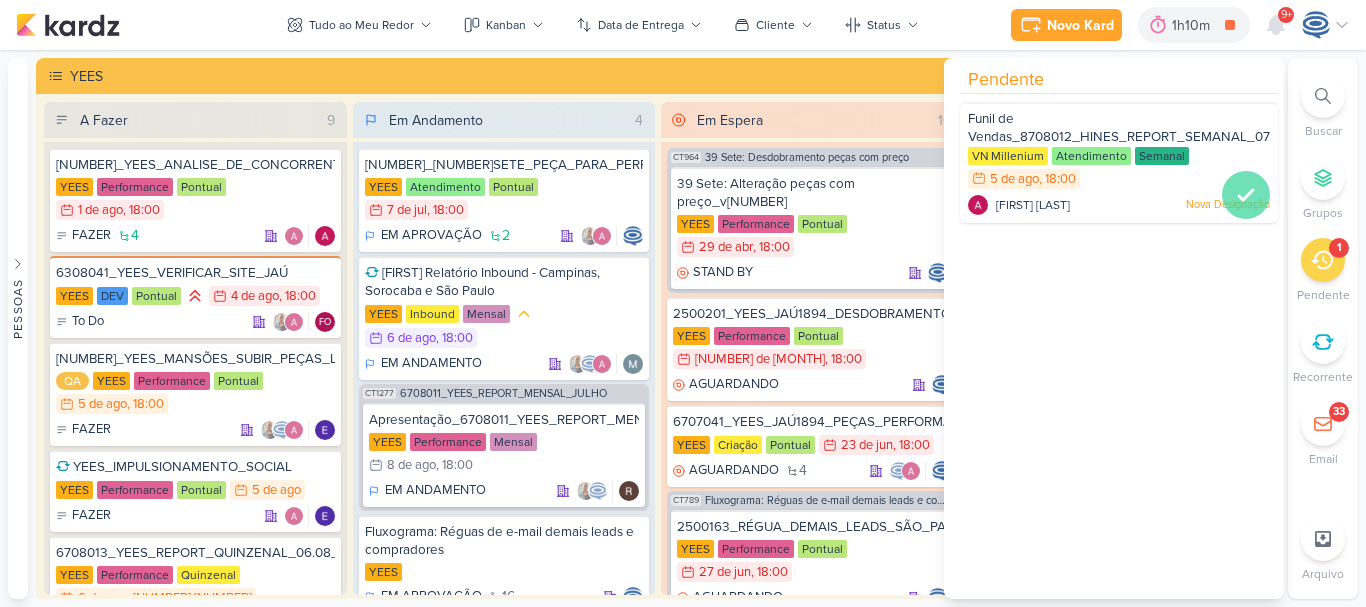 click 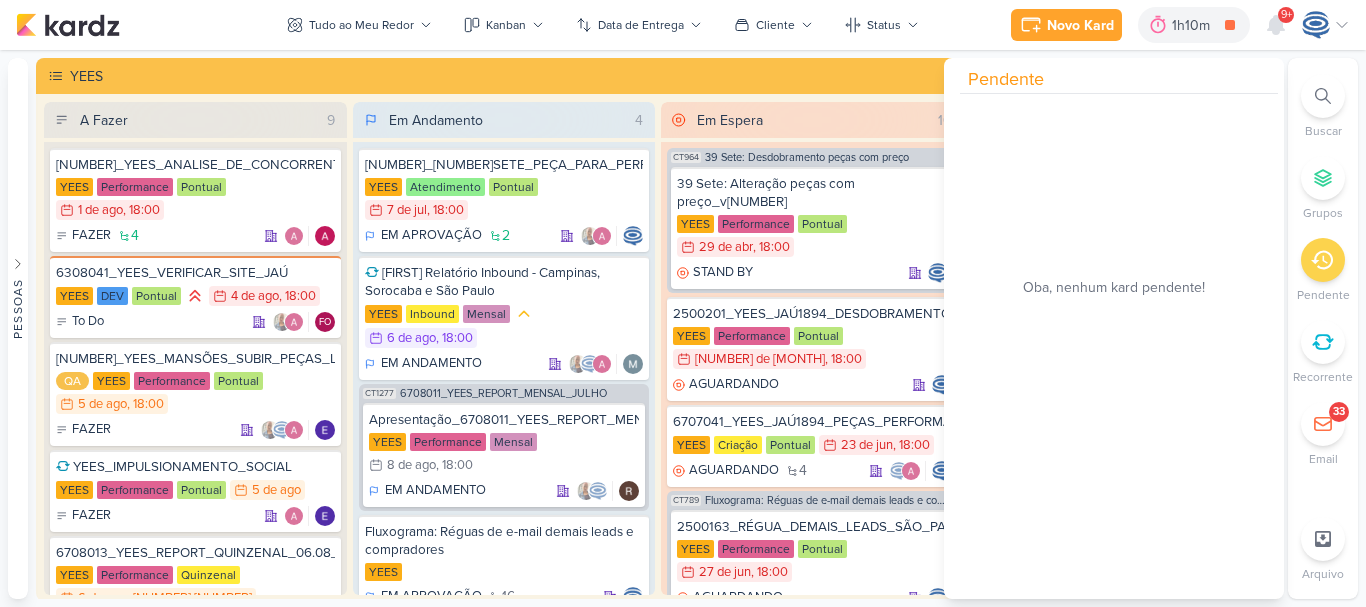 click 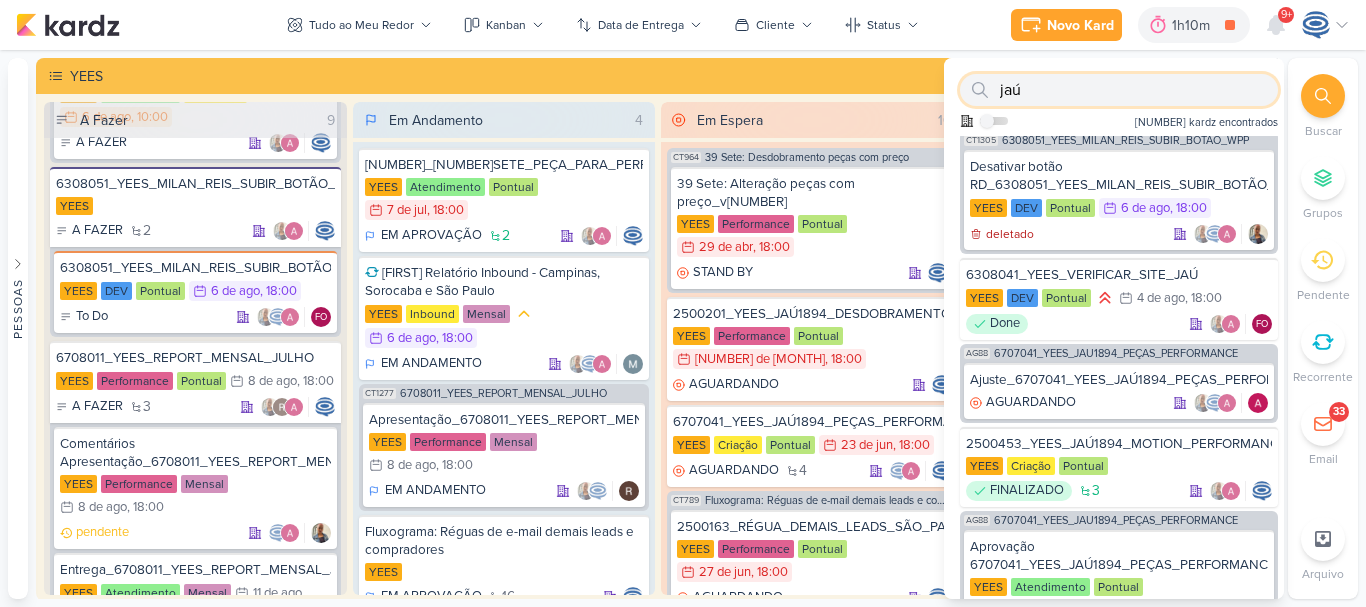 scroll, scrollTop: 868, scrollLeft: 0, axis: vertical 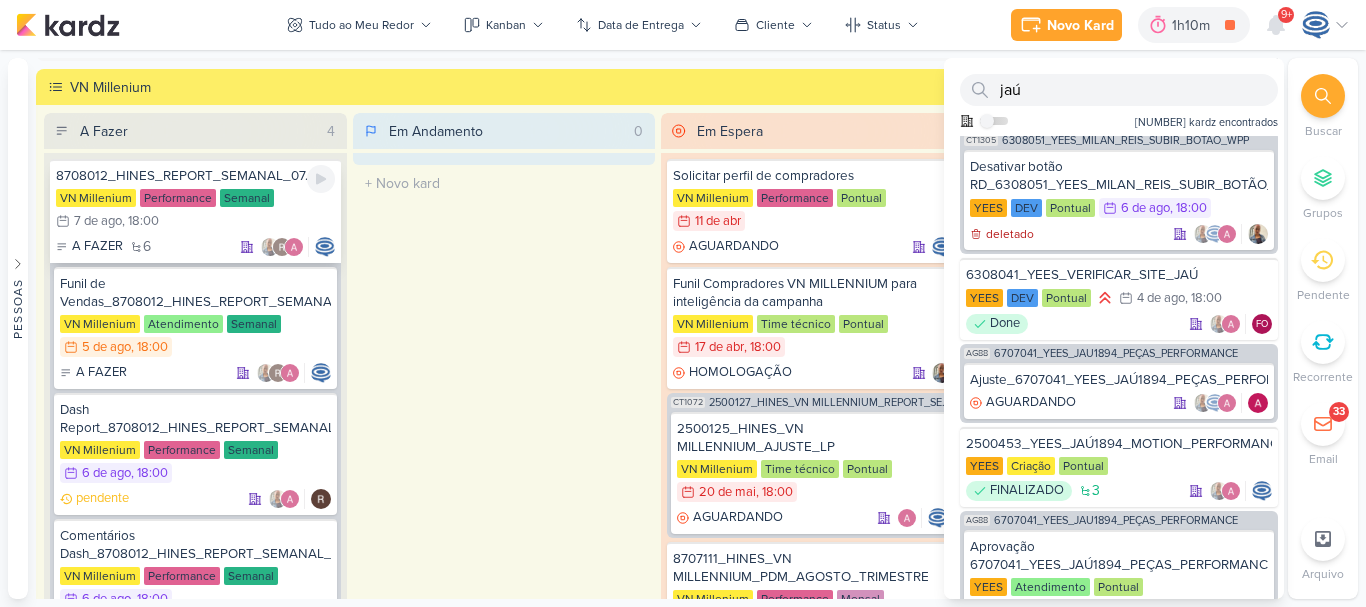 click on "8708012_HINES_REPORT_SEMANAL_07.08" at bounding box center (195, 176) 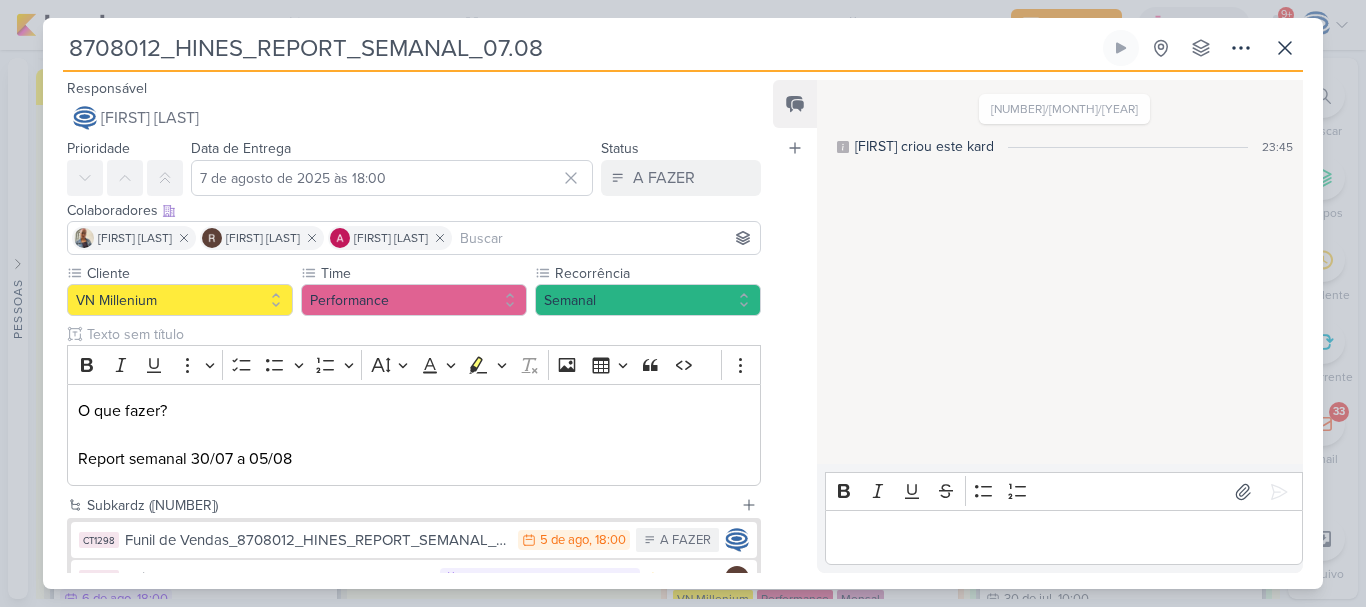 drag, startPoint x: 601, startPoint y: 49, endPoint x: 9, endPoint y: 25, distance: 592.48627 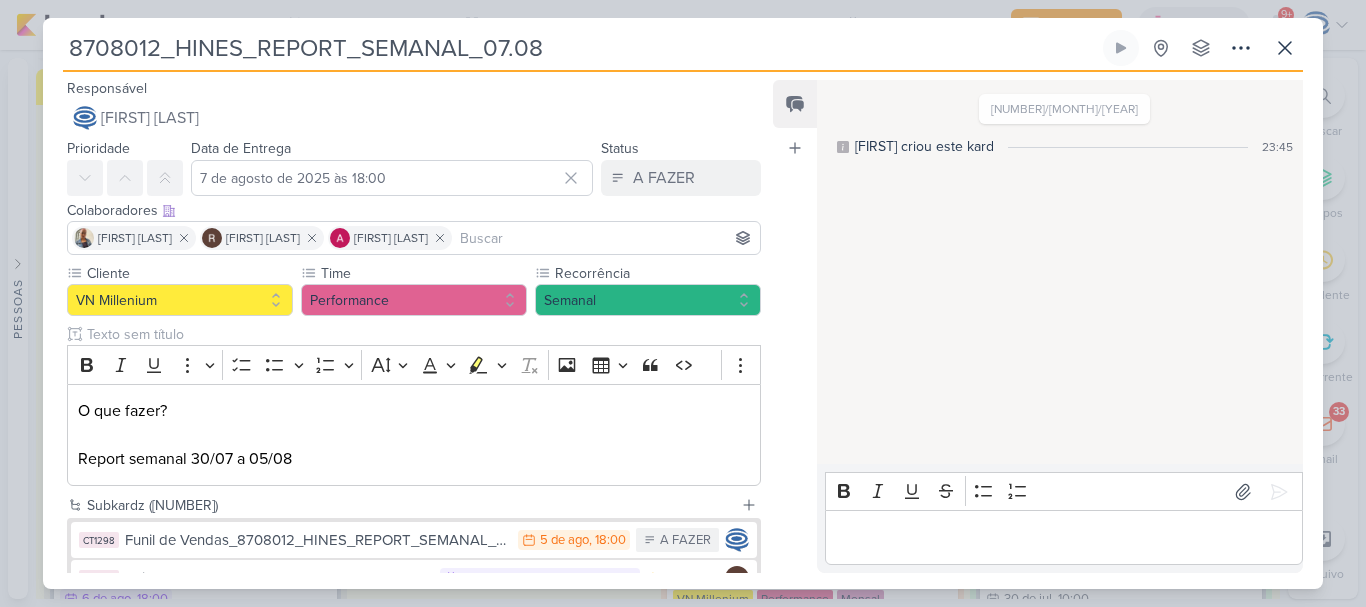 click on "8708012_HINES_REPORT_SEMANAL_07.08
Criado por mim" at bounding box center [683, 303] 